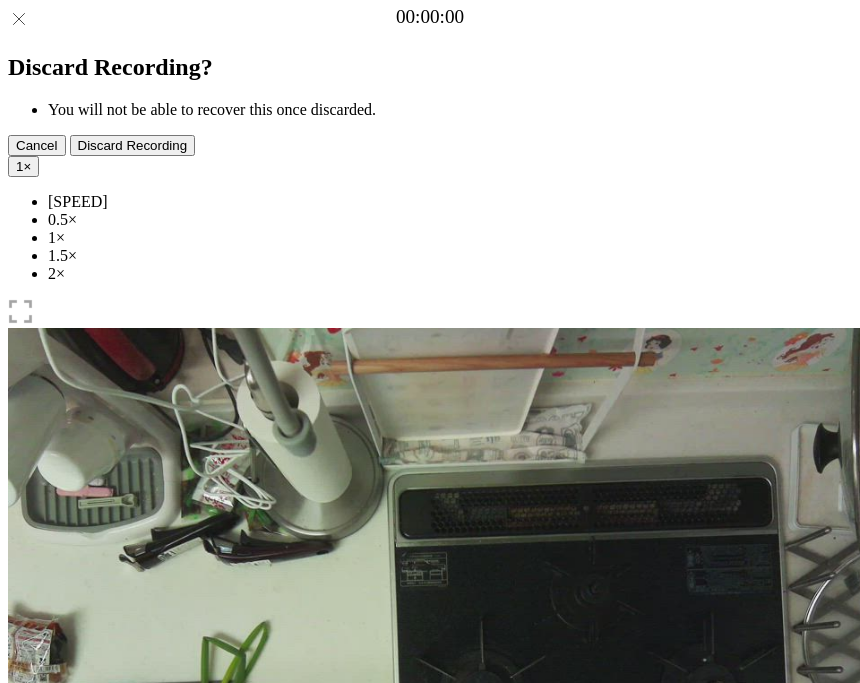 scroll, scrollTop: 0, scrollLeft: 0, axis: both 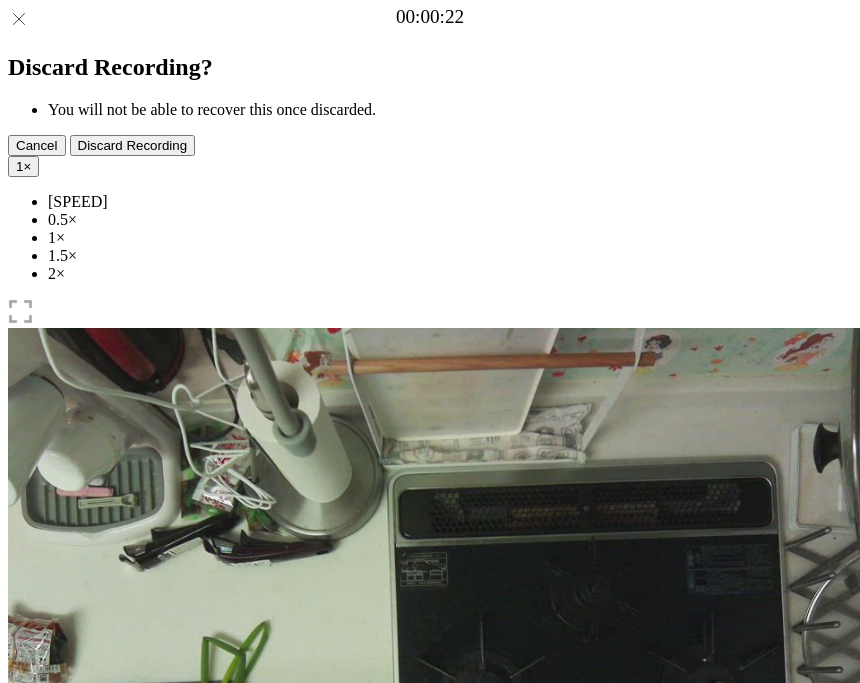click on "Time elapsed: [TIME]
Time remaining: [TIME]" at bounding box center (430, 1028) 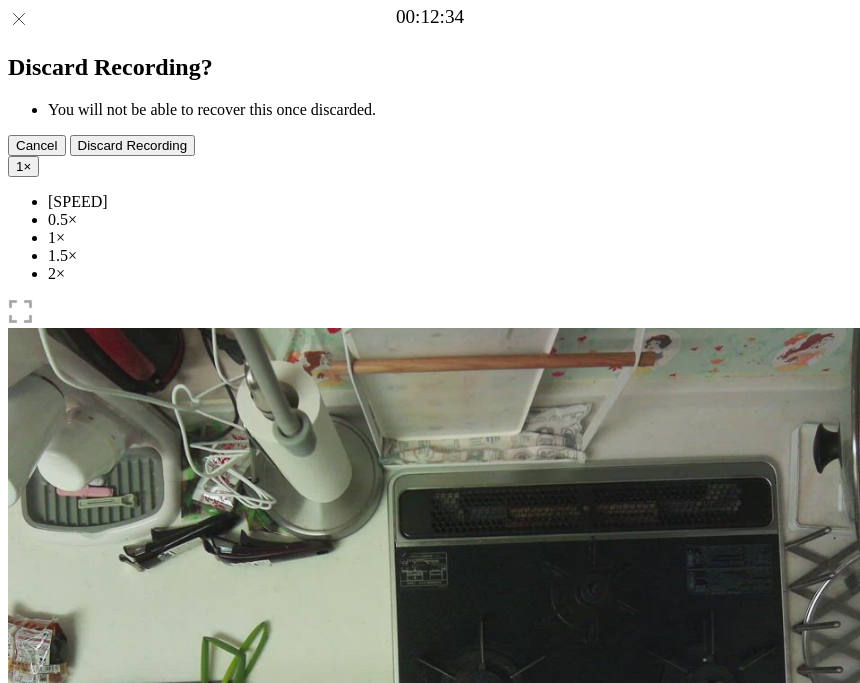 click on "Time elapsed: [TIME]
Time remaining: [TIME]" at bounding box center [430, 1028] 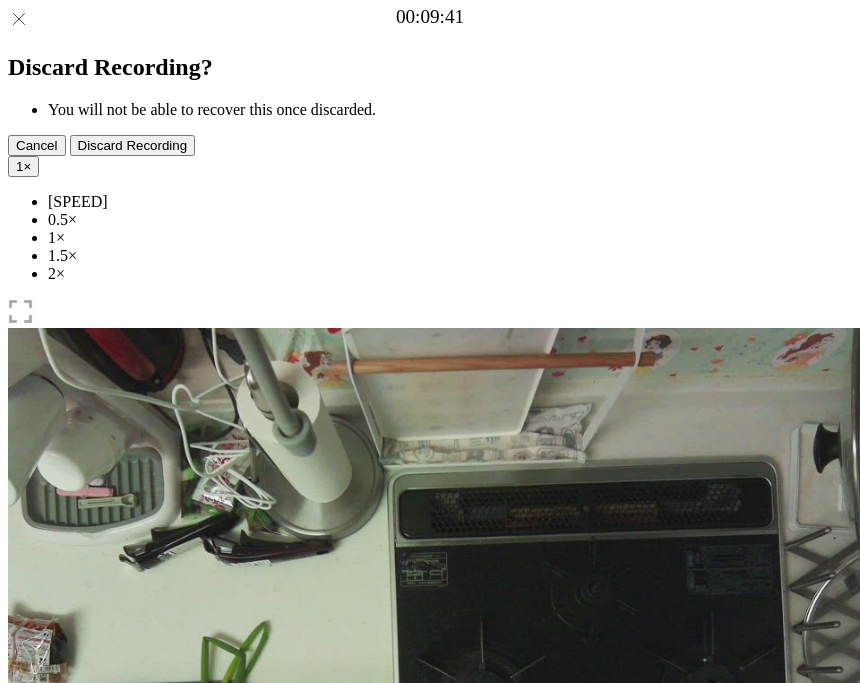 click on "Time elapsed: [TIME]
Time remaining: [TIME]" at bounding box center (430, 920) 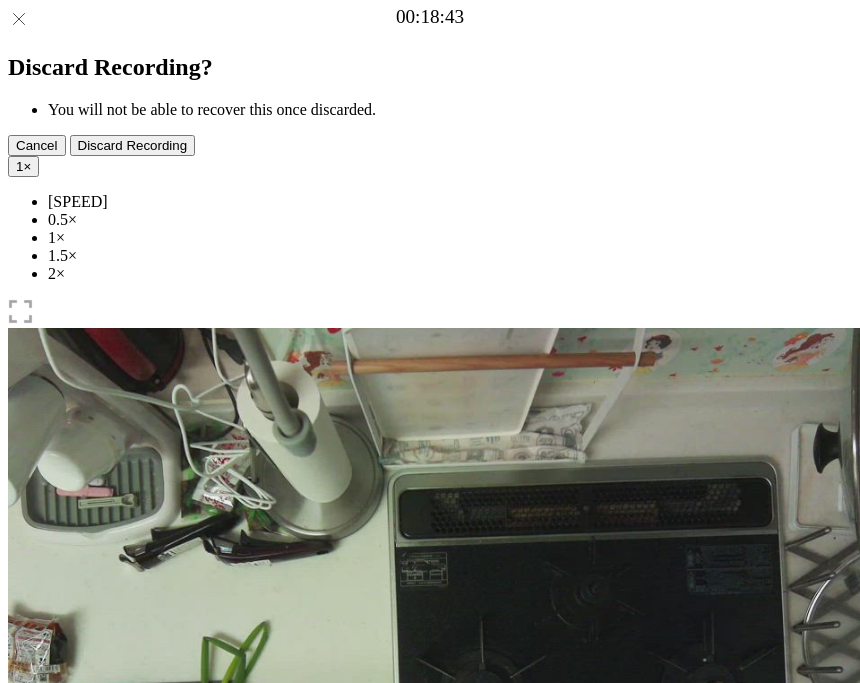 click at bounding box center (23, 990) 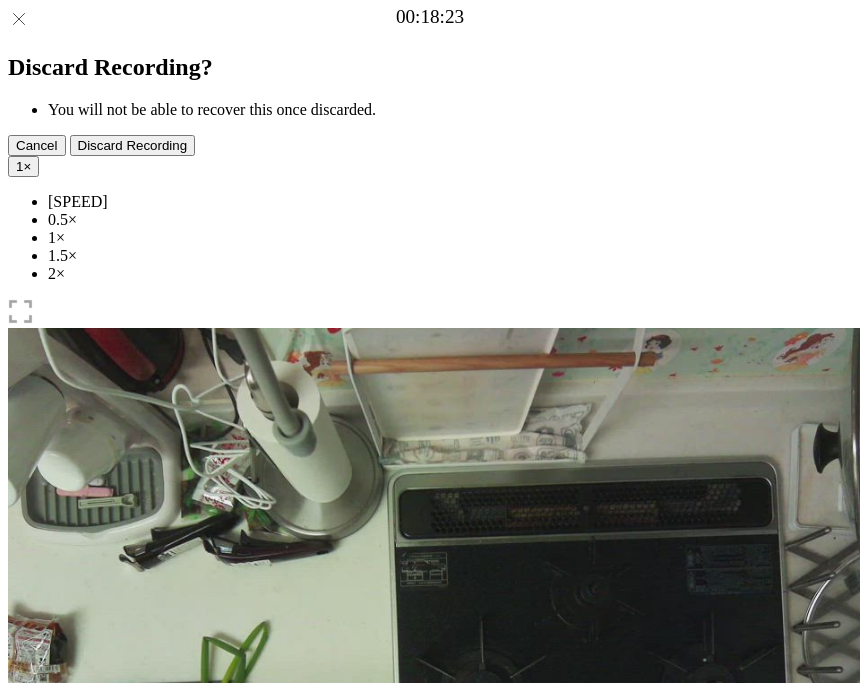 click at bounding box center [23, 990] 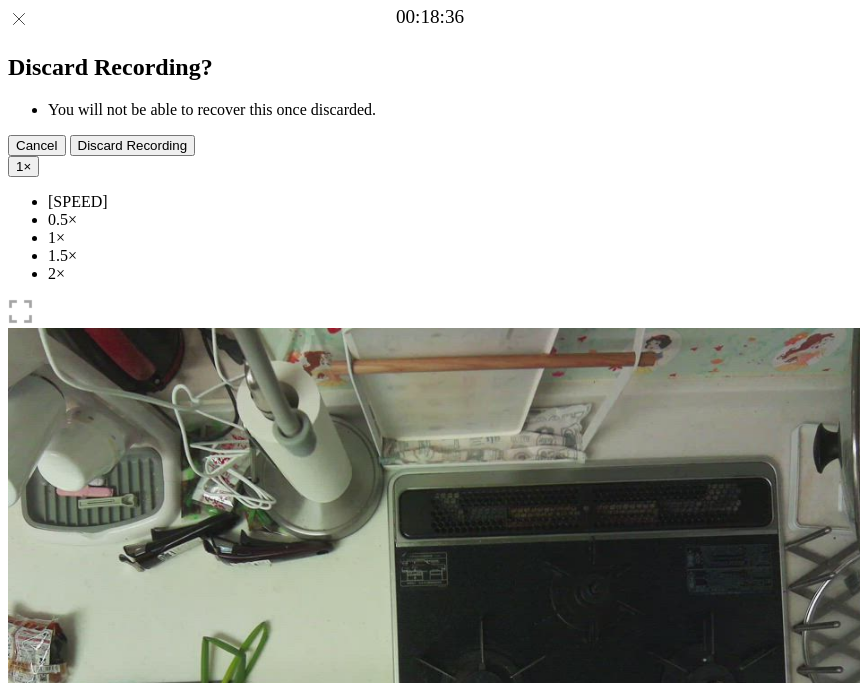 click at bounding box center [23, 990] 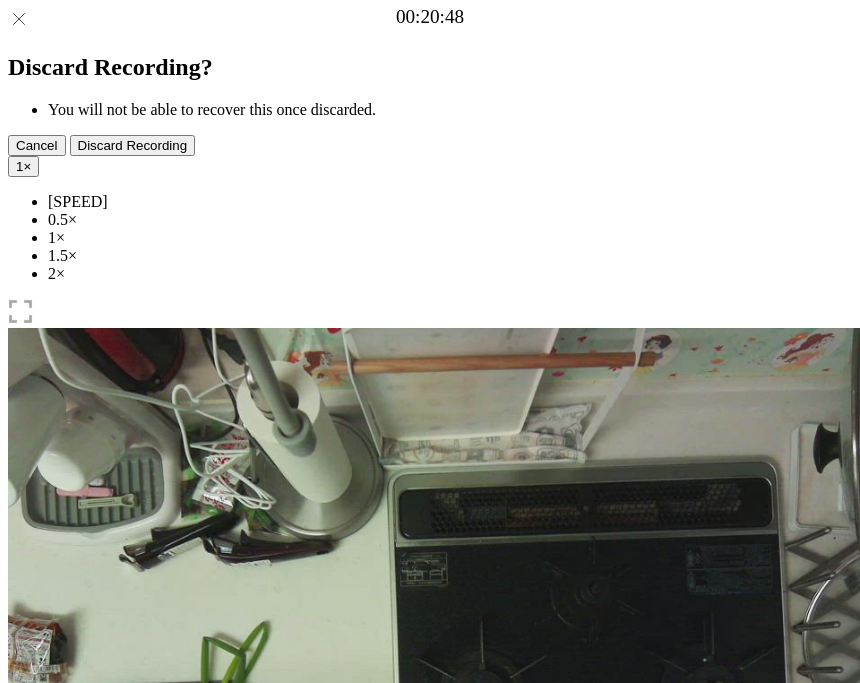 click at bounding box center [120, 1041] 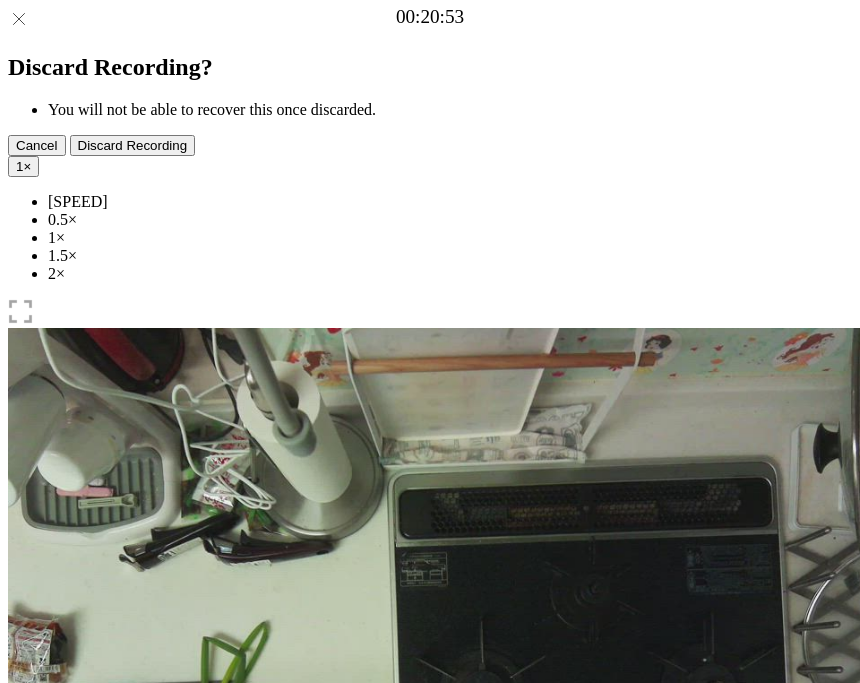 click at bounding box center (23, 954) 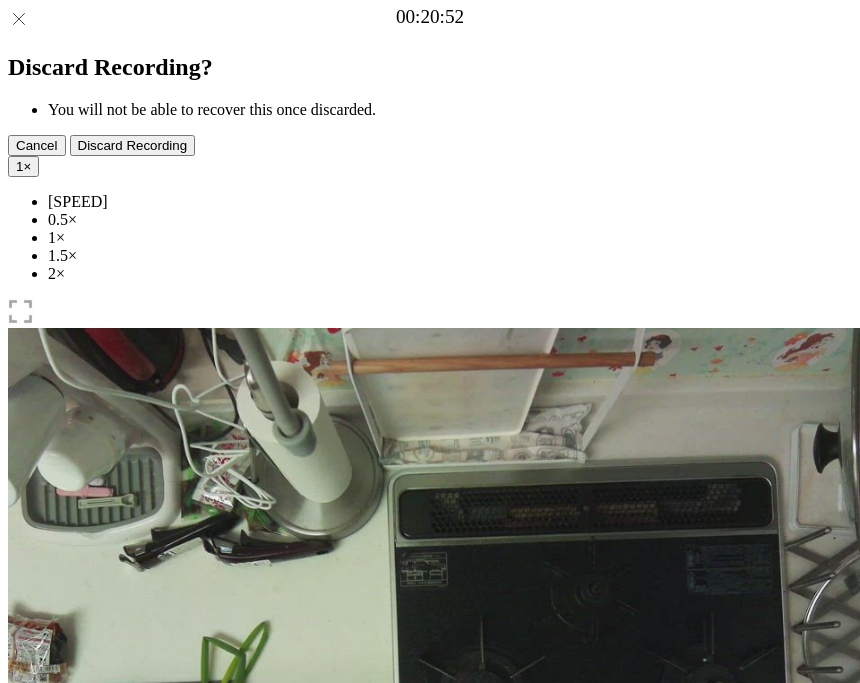 click at bounding box center [23, 954] 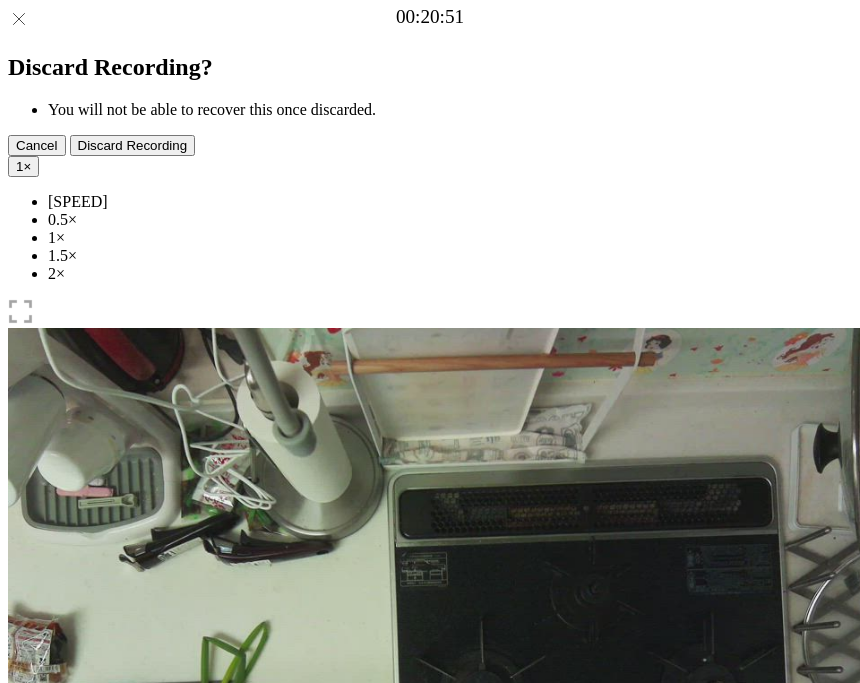 click at bounding box center [23, 954] 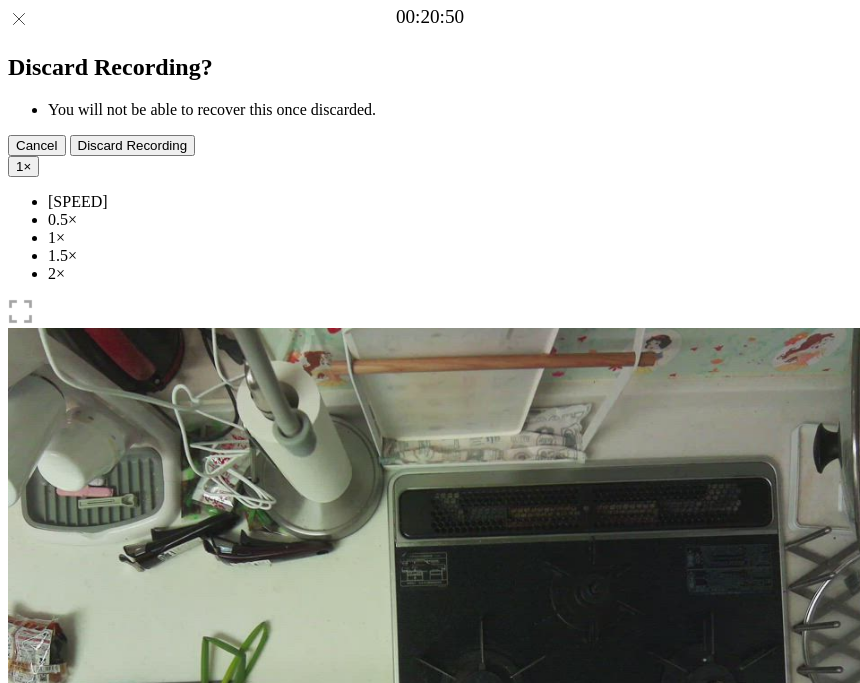 click at bounding box center (23, 954) 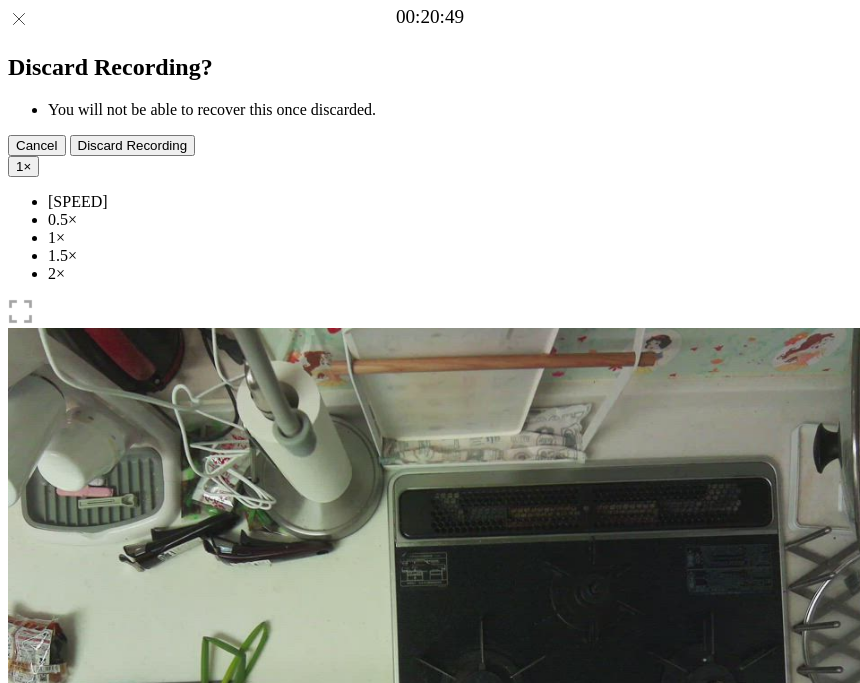click at bounding box center [23, 954] 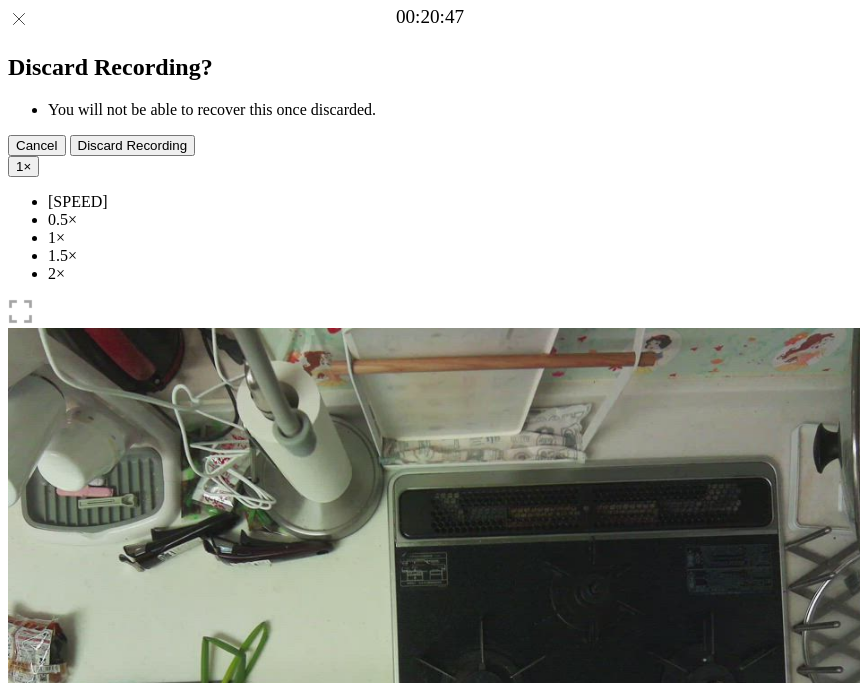 click at bounding box center [23, 954] 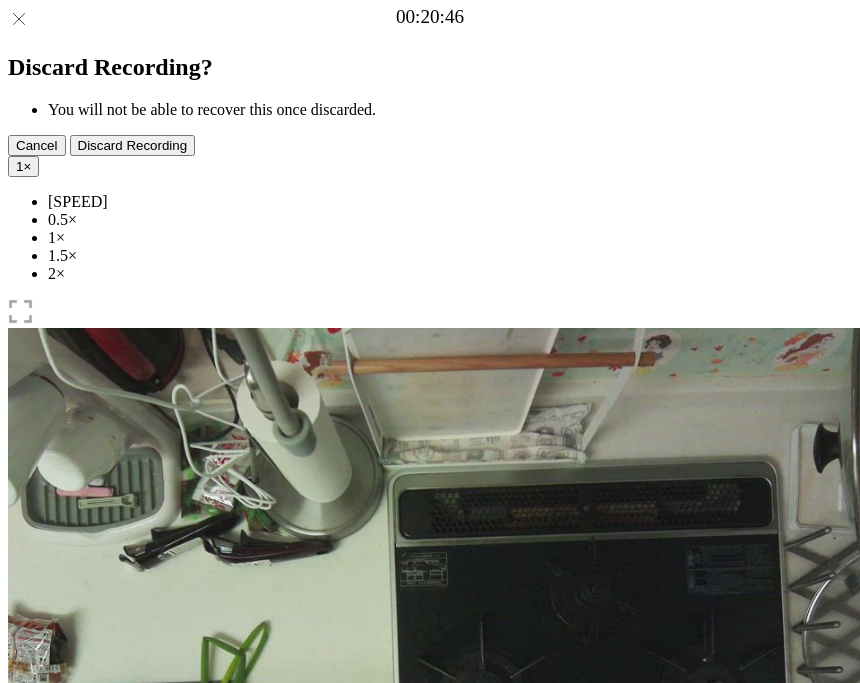 click at bounding box center [23, 954] 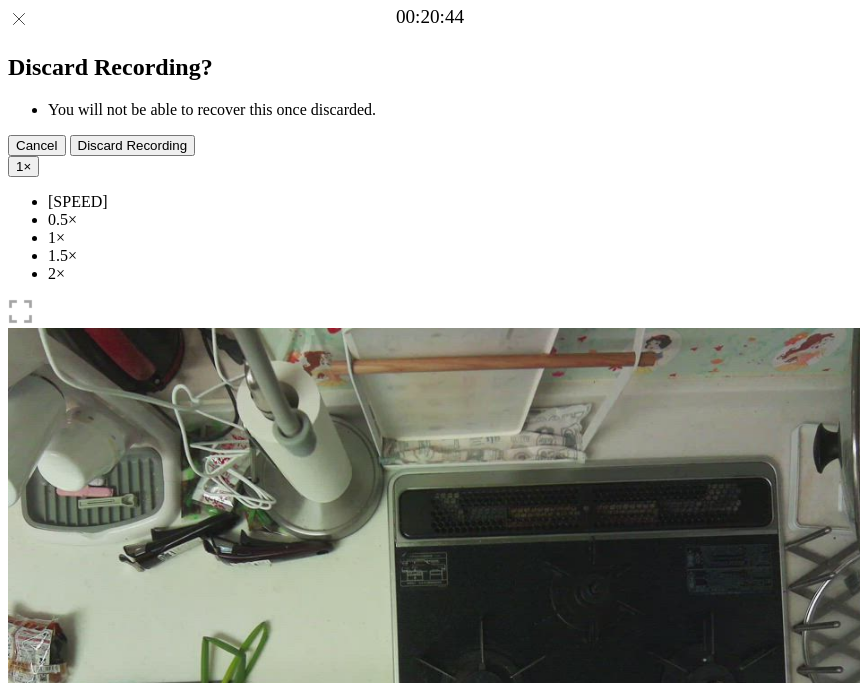 click at bounding box center [23, 954] 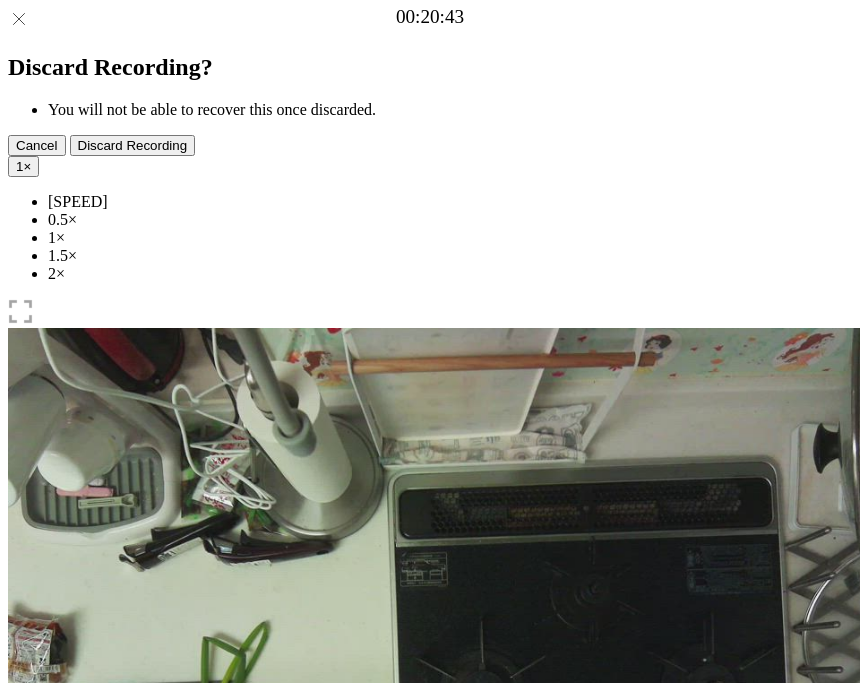 click at bounding box center [23, 954] 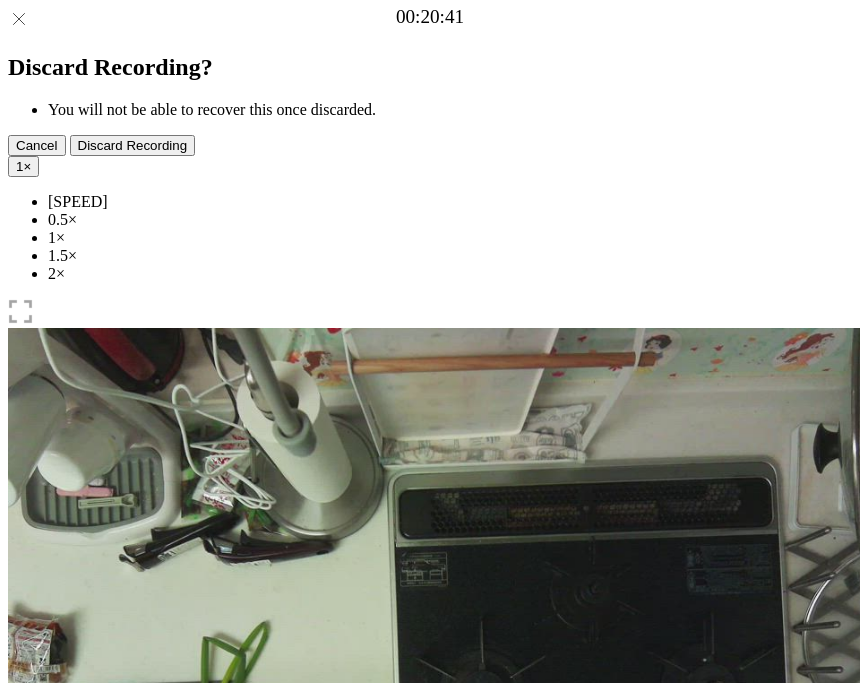 click at bounding box center [23, 954] 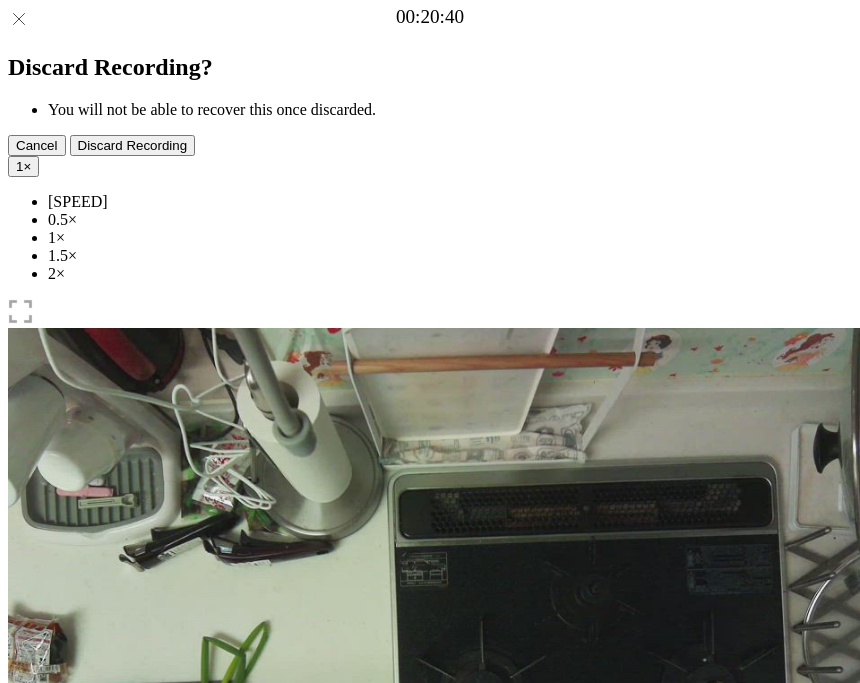 click at bounding box center [23, 954] 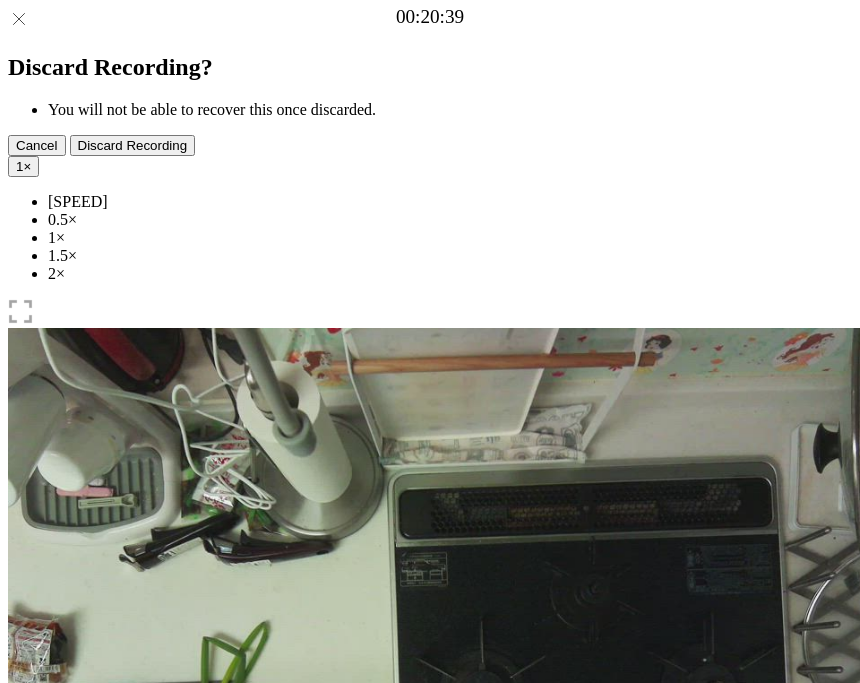 click at bounding box center [23, 954] 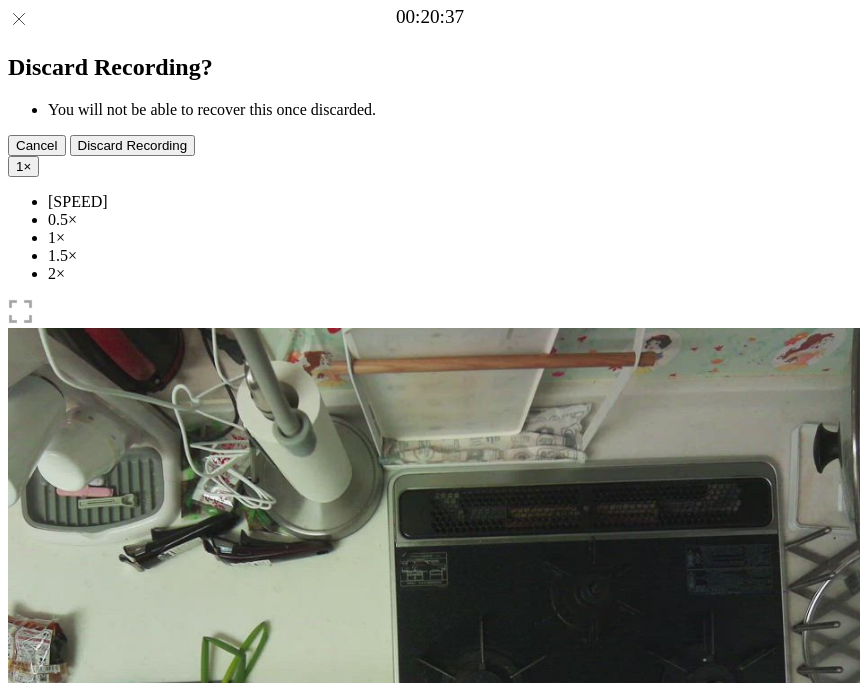 click at bounding box center [23, 954] 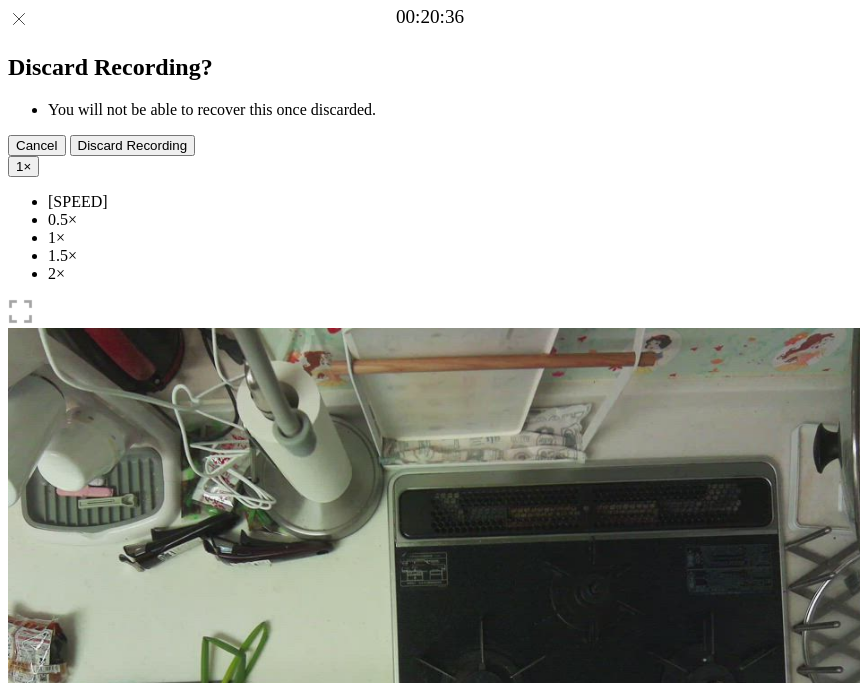 click at bounding box center [23, 954] 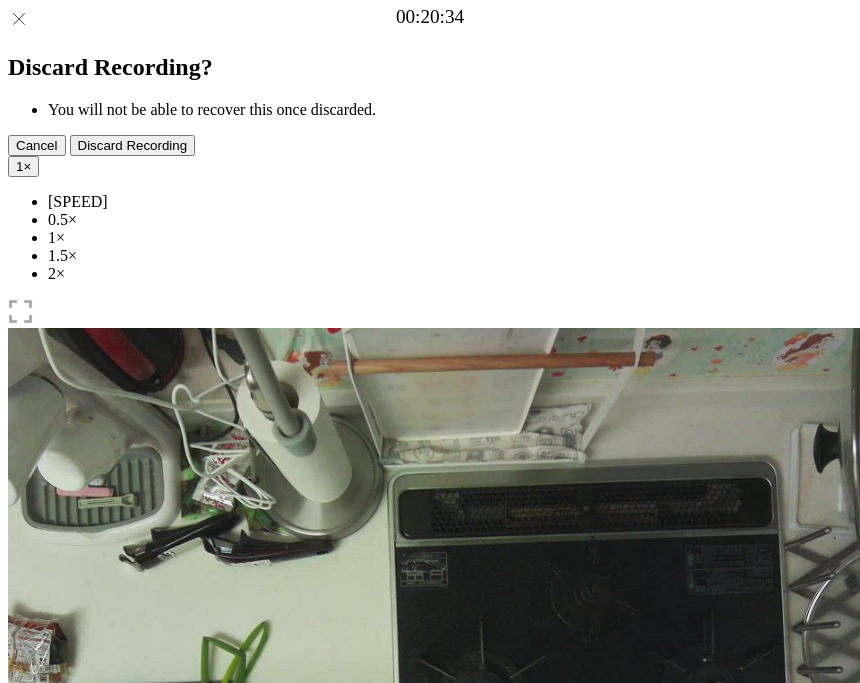 click at bounding box center (23, 954) 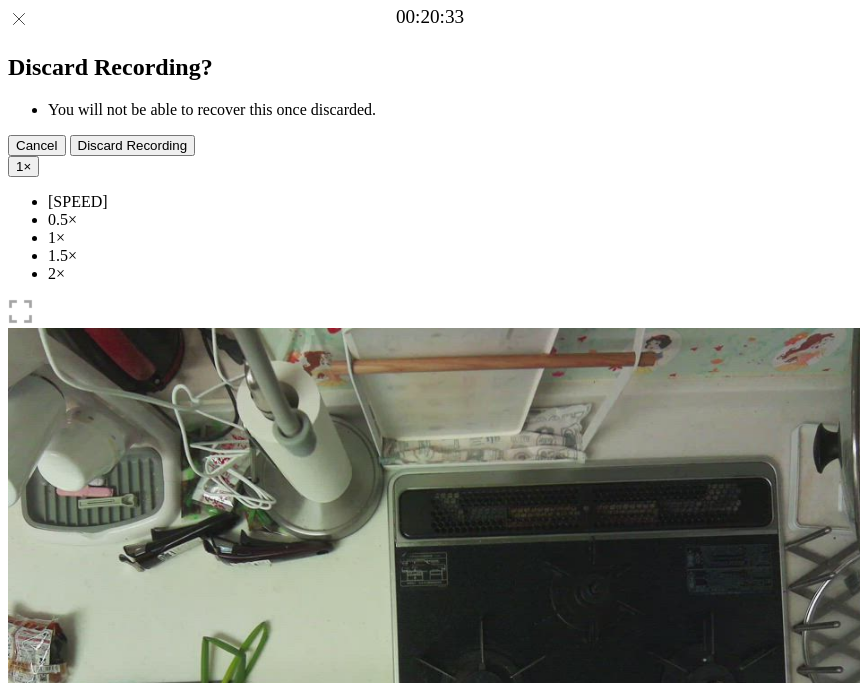 click at bounding box center (23, 954) 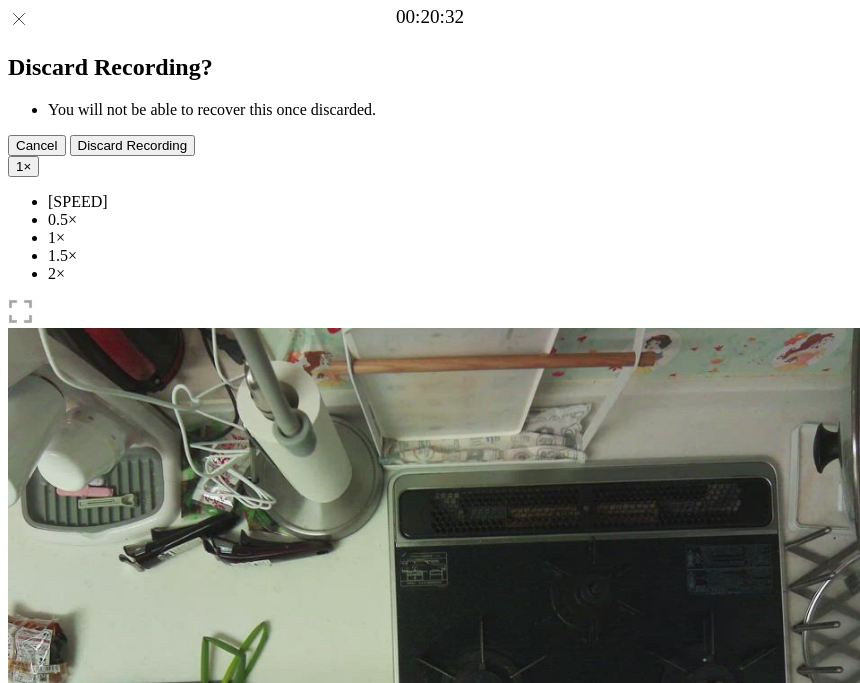 click at bounding box center (23, 954) 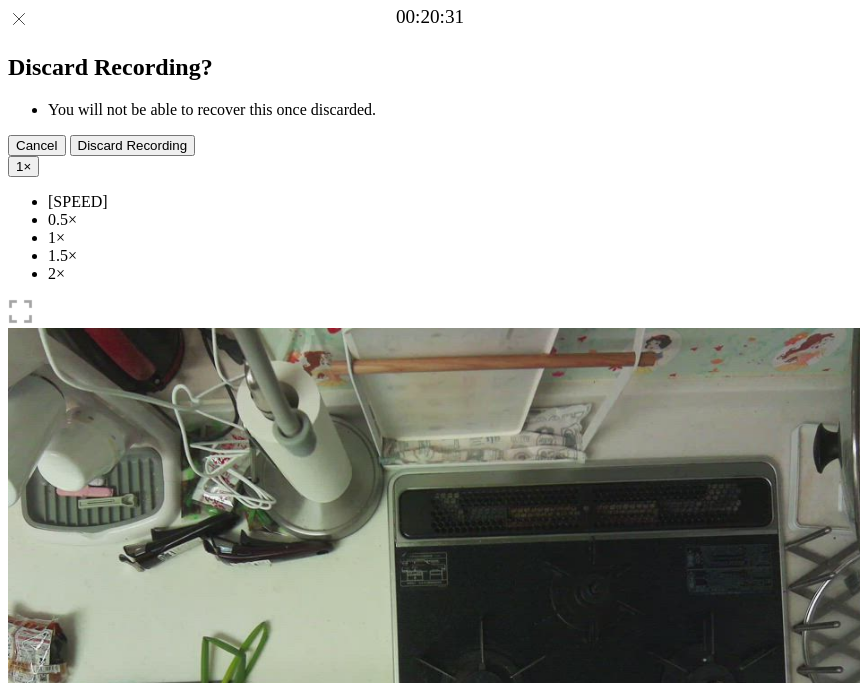 click at bounding box center (23, 954) 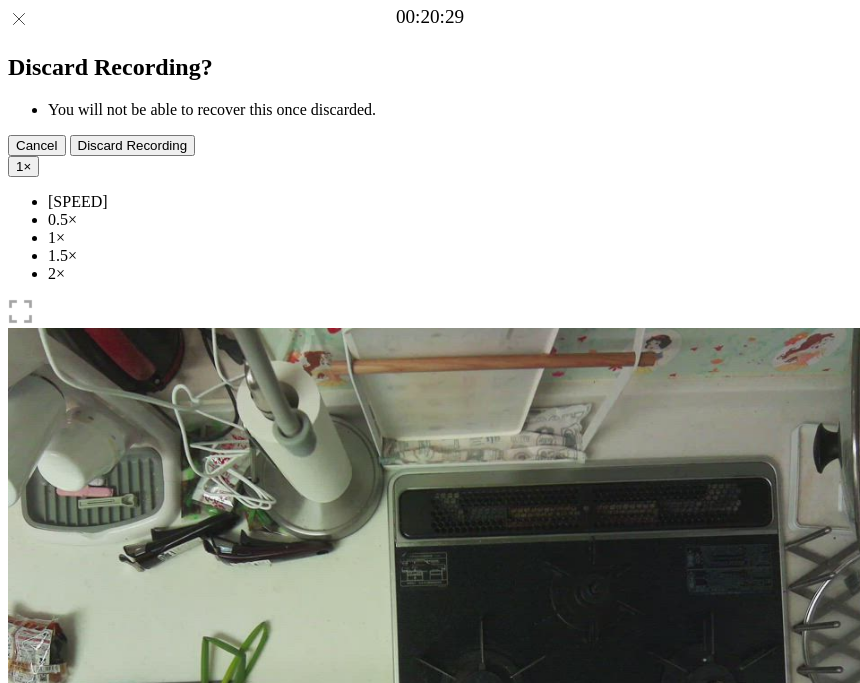 click at bounding box center (23, 954) 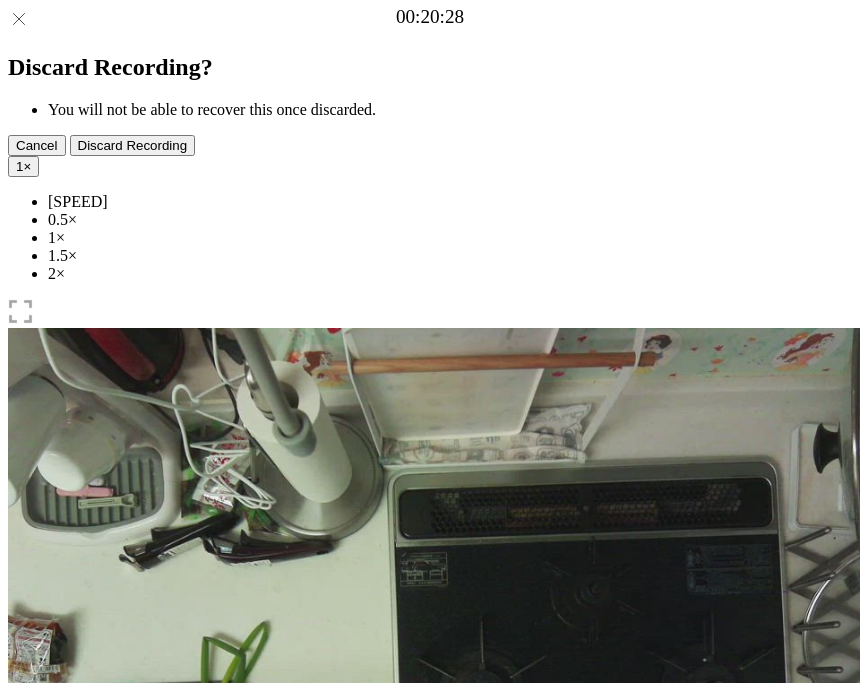 click at bounding box center [23, 954] 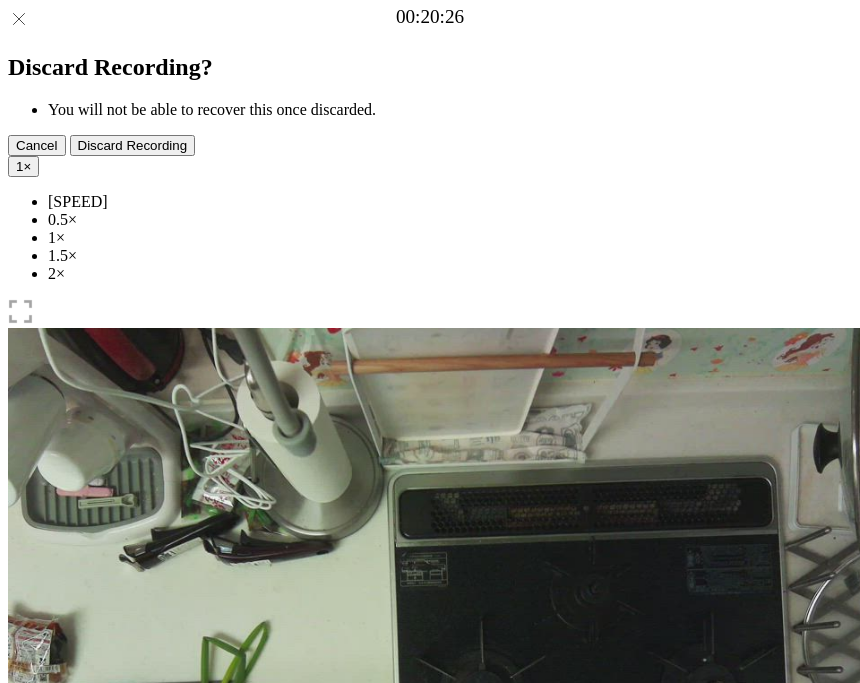 click at bounding box center [23, 954] 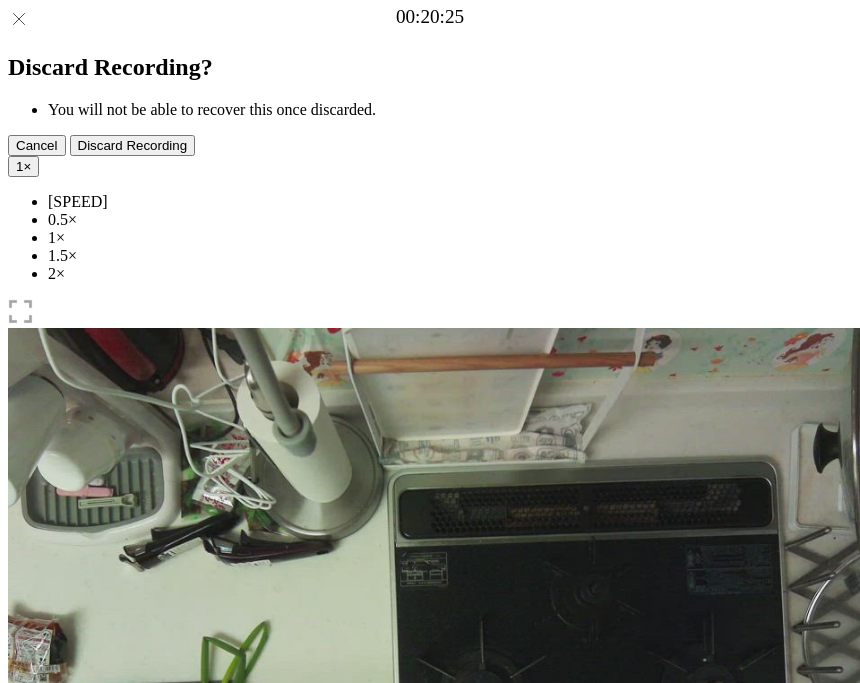click at bounding box center [23, 954] 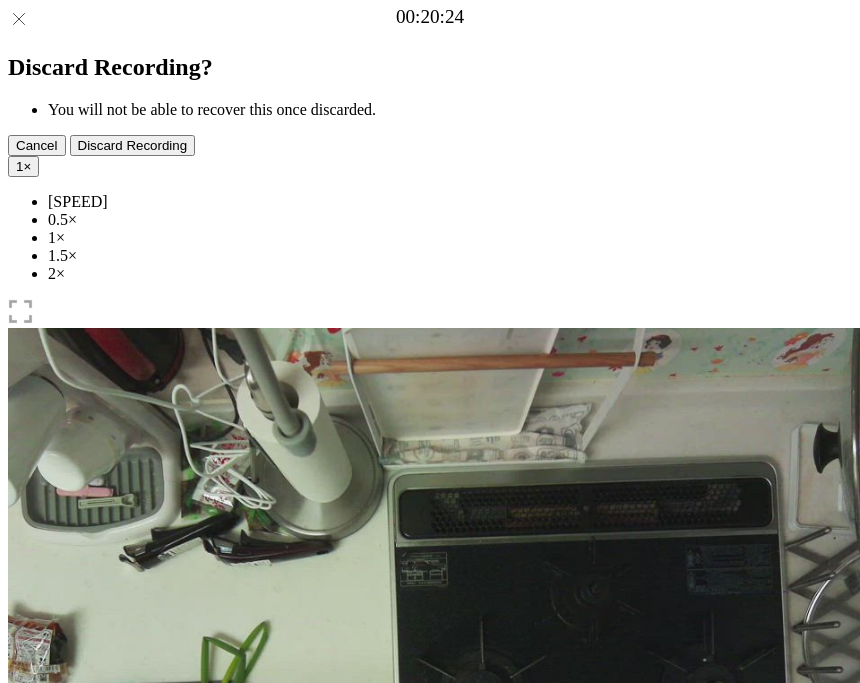 click at bounding box center (23, 954) 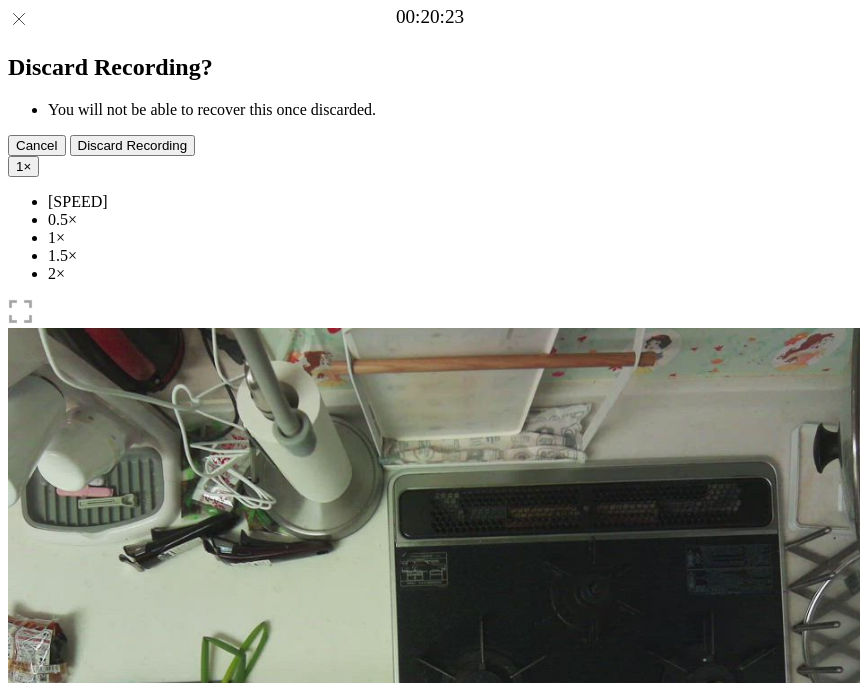 click at bounding box center (23, 954) 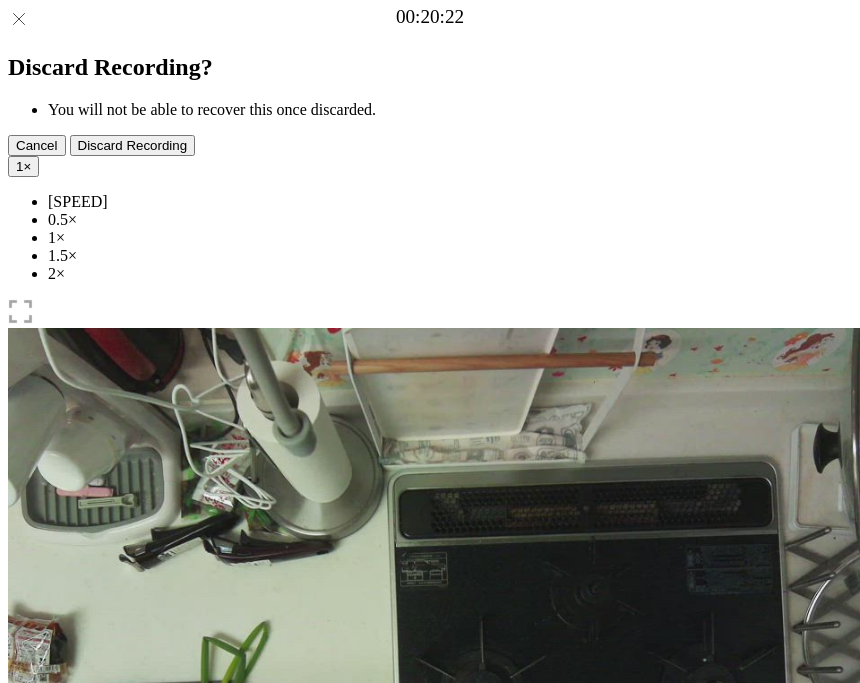 click at bounding box center (23, 954) 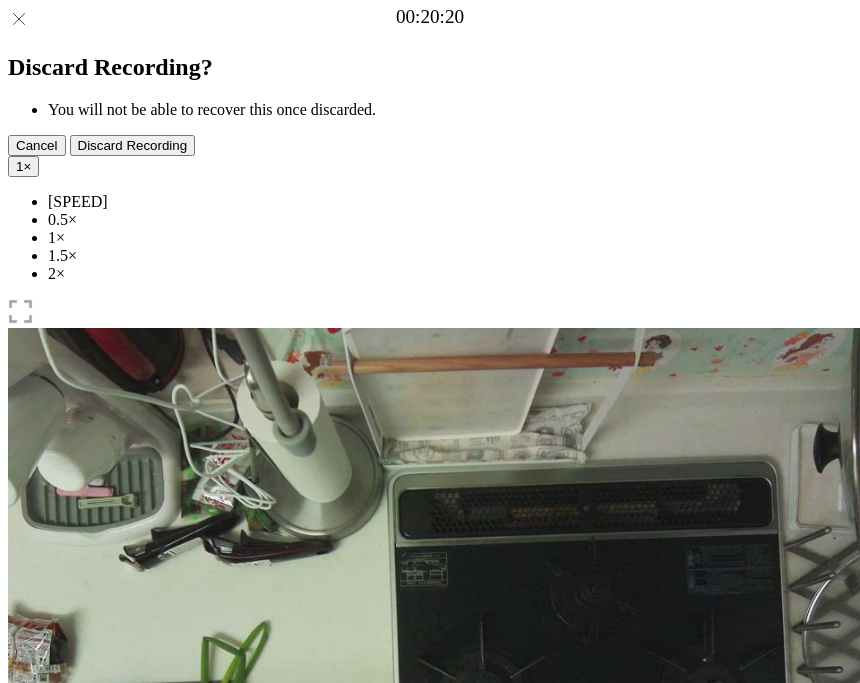 click at bounding box center (23, 954) 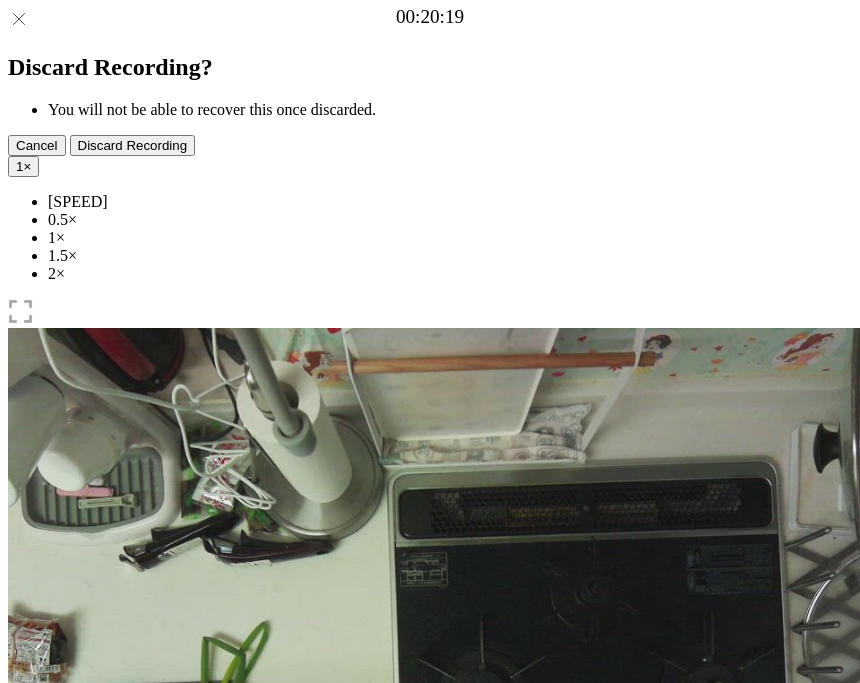 click at bounding box center (23, 954) 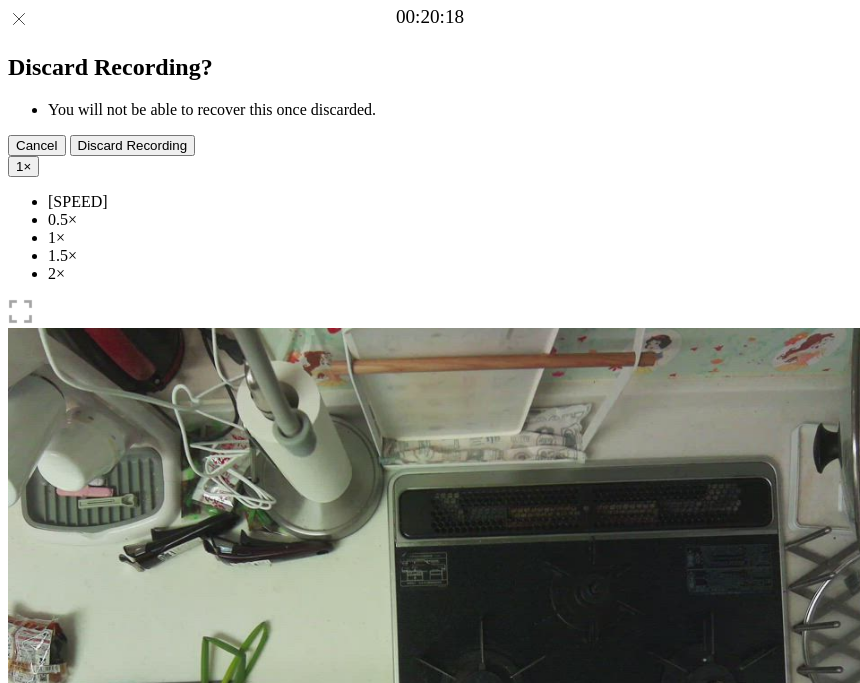 click on "Time elapsed: [TIME]
Time remaining: [TIME]" at bounding box center (430, 920) 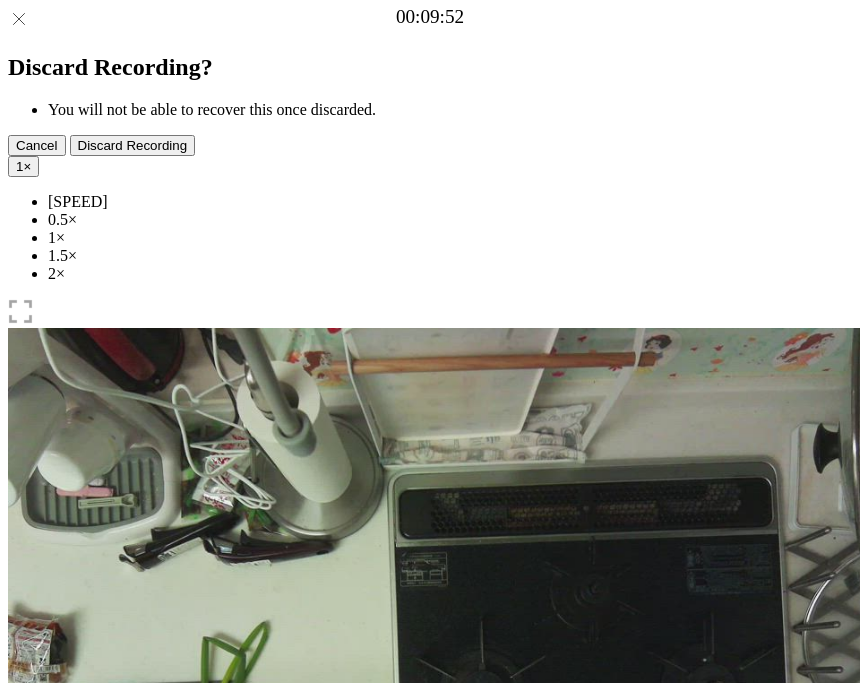 click at bounding box center (44, 1041) 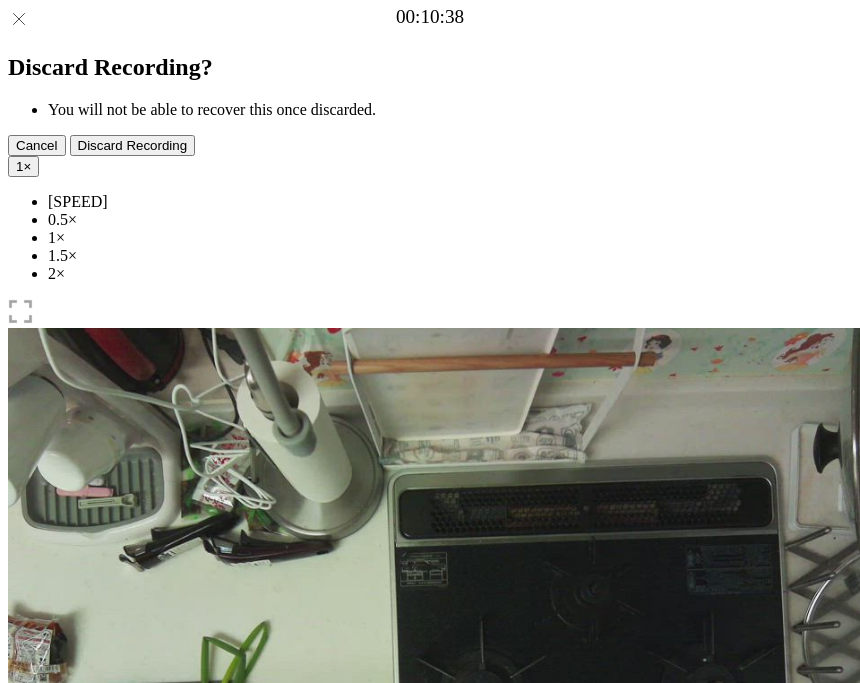 click at bounding box center [120, 1041] 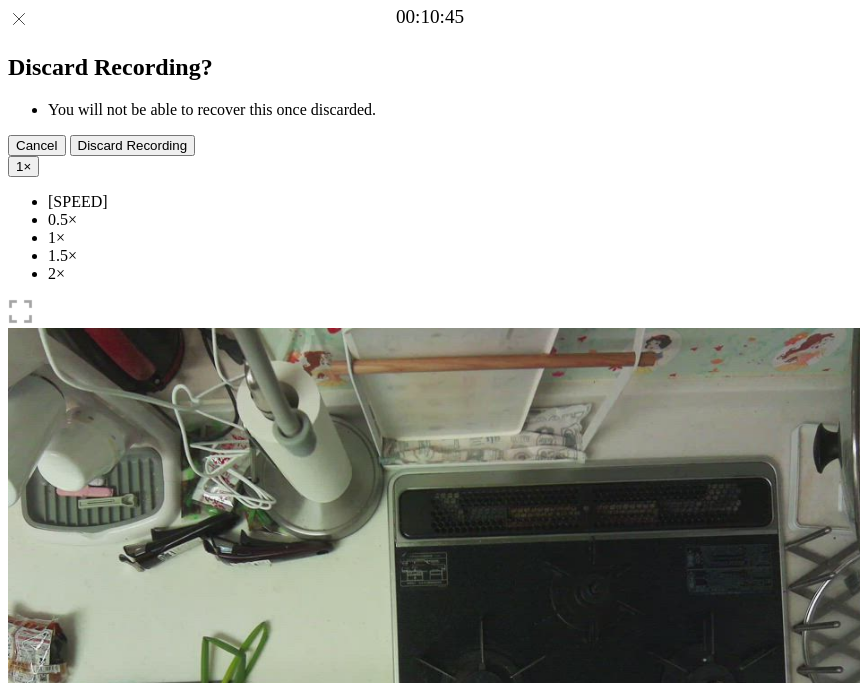 click on "1" at bounding box center (19, 166) 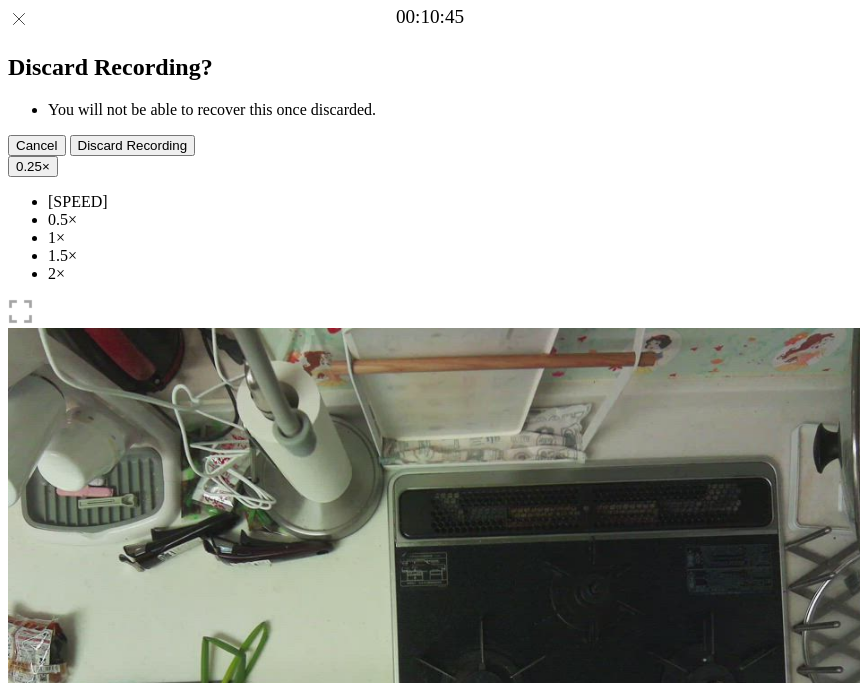 click at bounding box center (44, 1041) 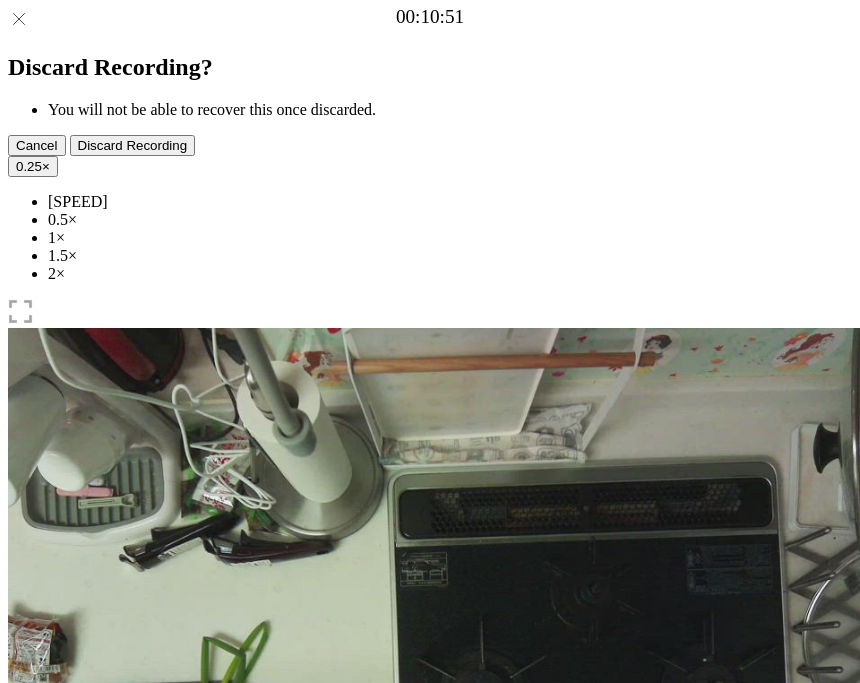 click at bounding box center [23, 990] 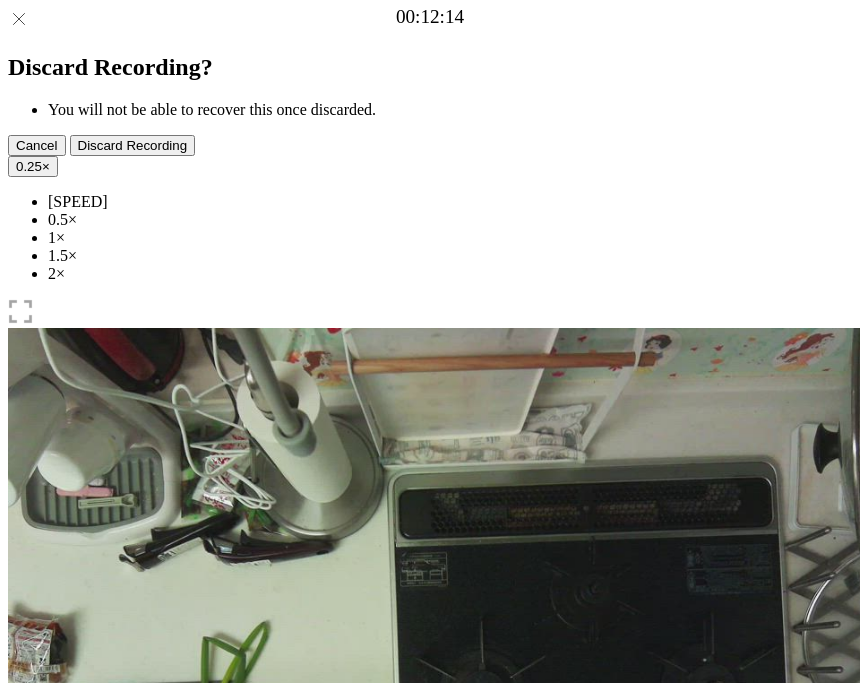 click at bounding box center (23, 990) 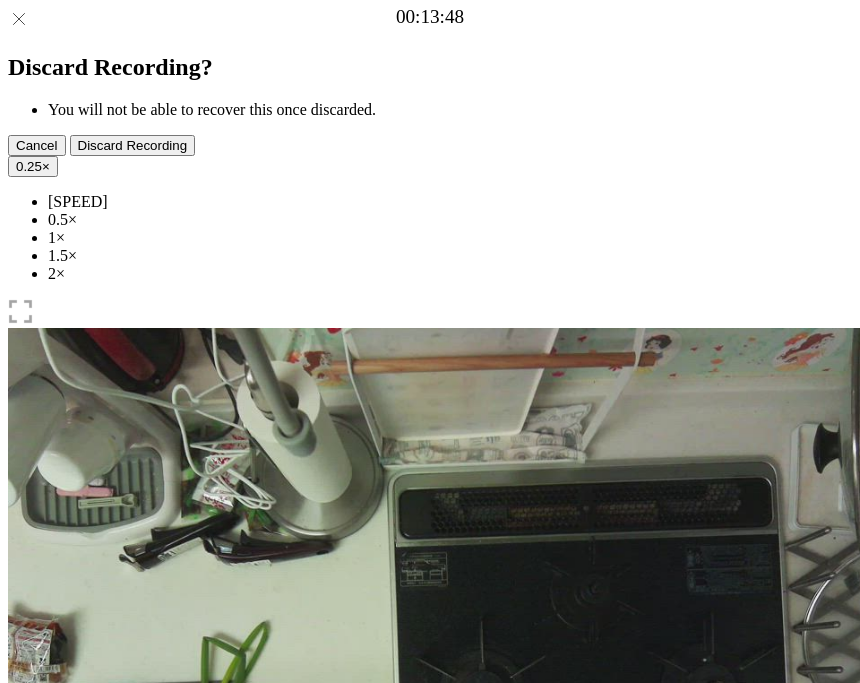 click at bounding box center (23, 990) 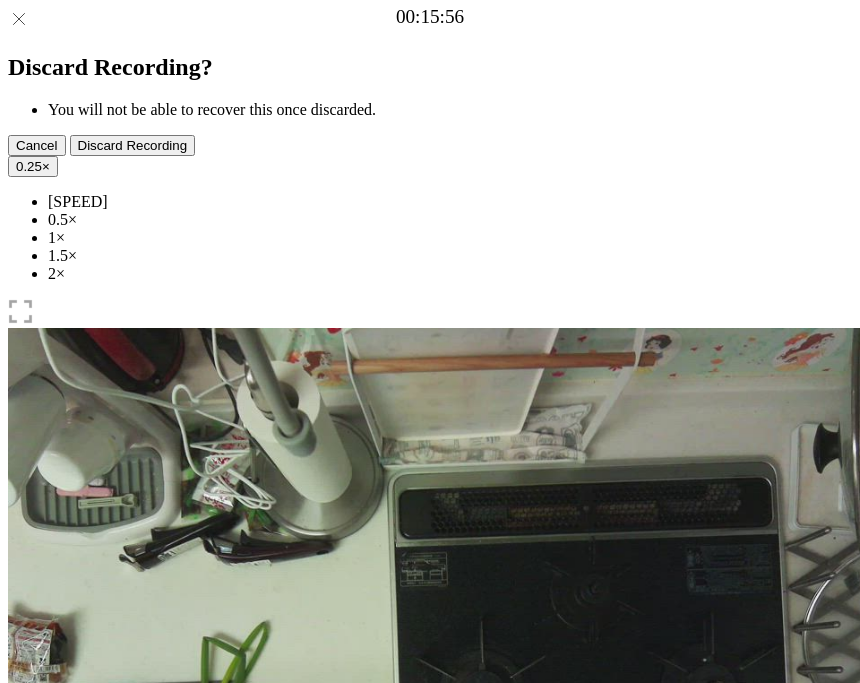 click on "0.25" at bounding box center [29, 166] 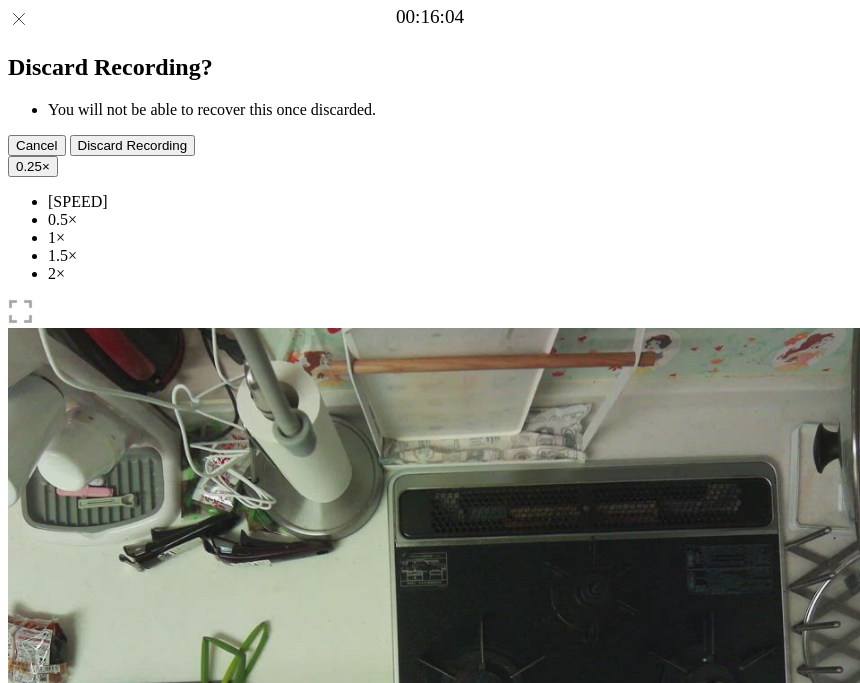 click on "0.5×" at bounding box center [450, 220] 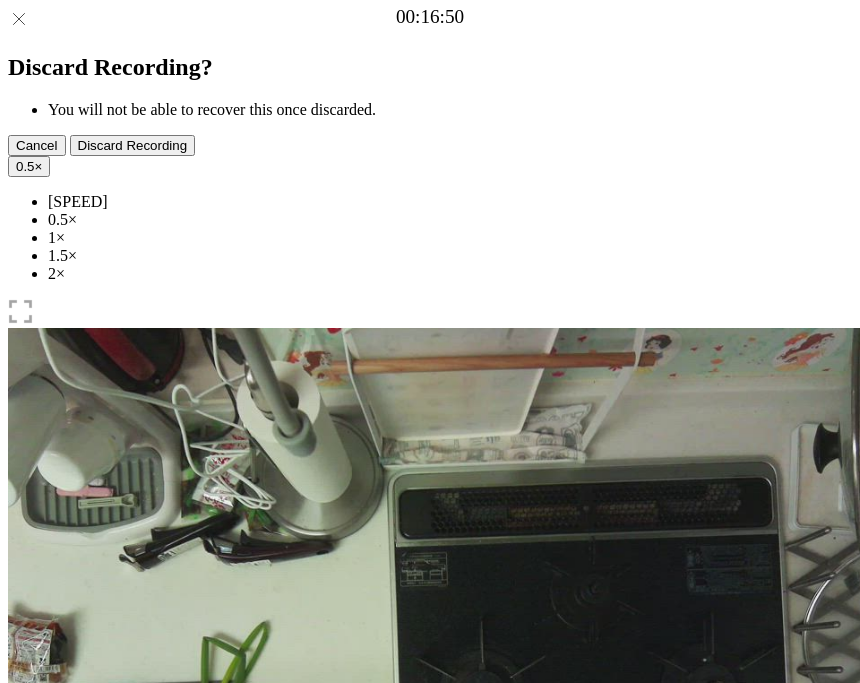 click at bounding box center (120, 1041) 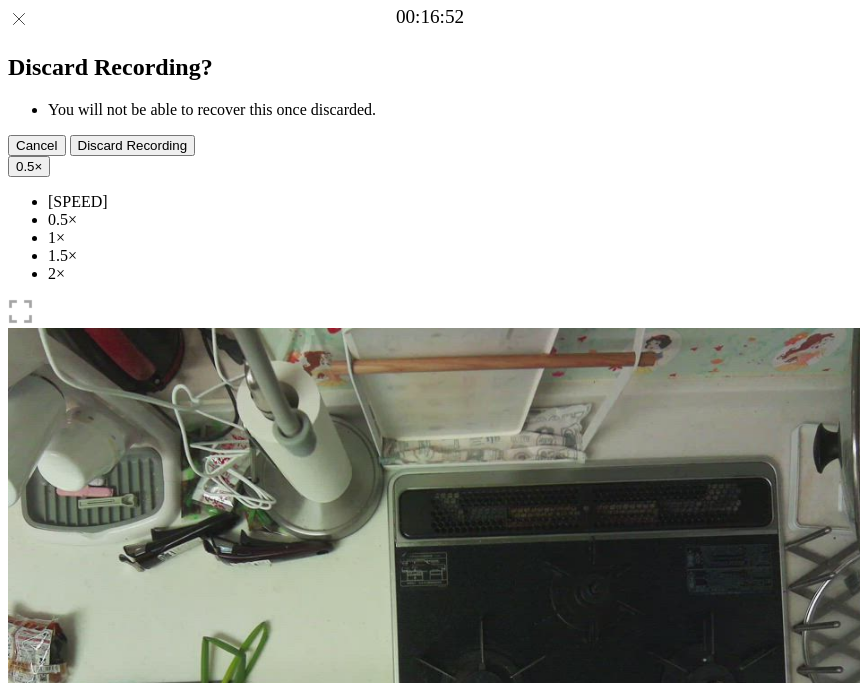 click at bounding box center [44, 1041] 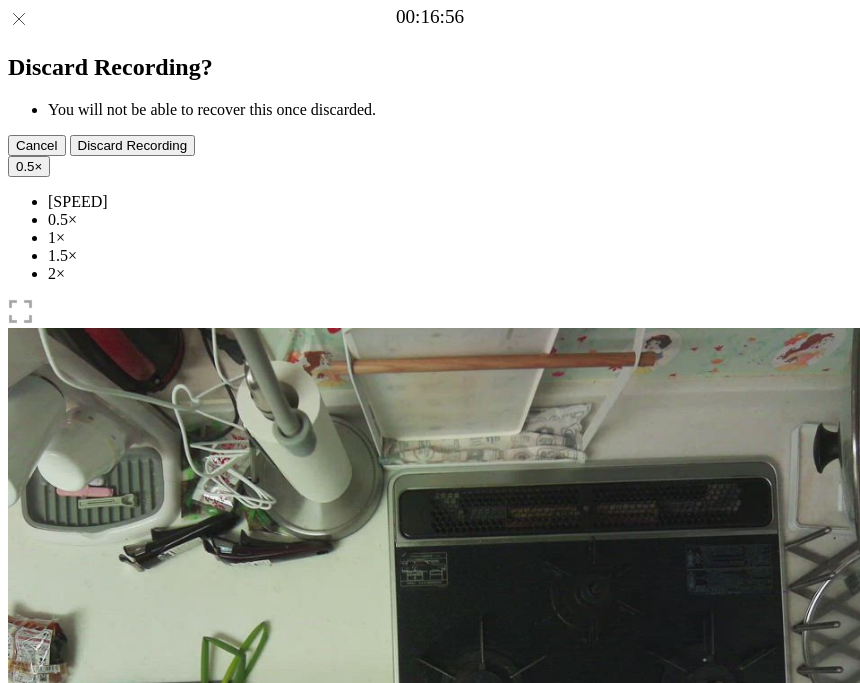 click at bounding box center (120, 1041) 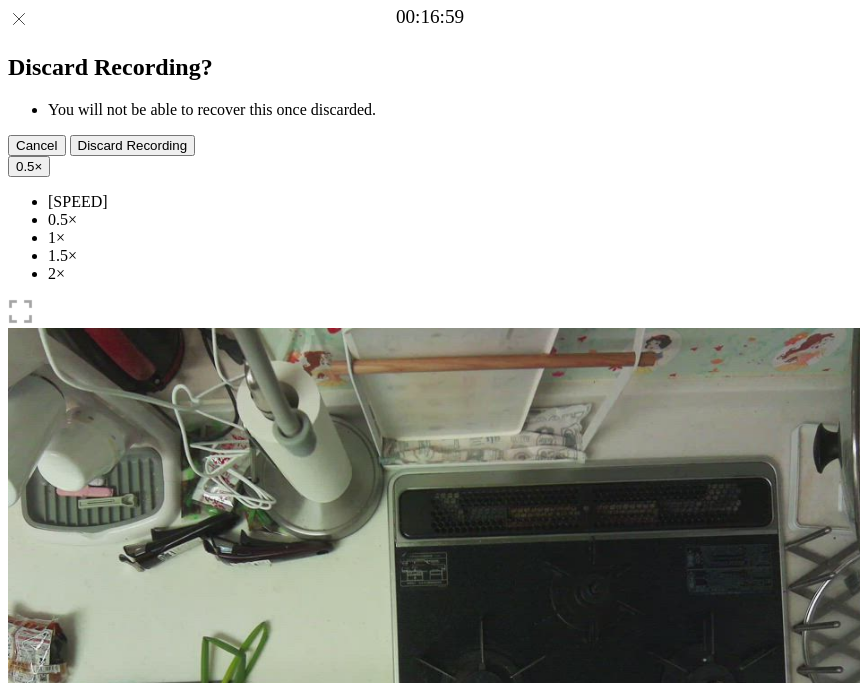 click at bounding box center (44, 1041) 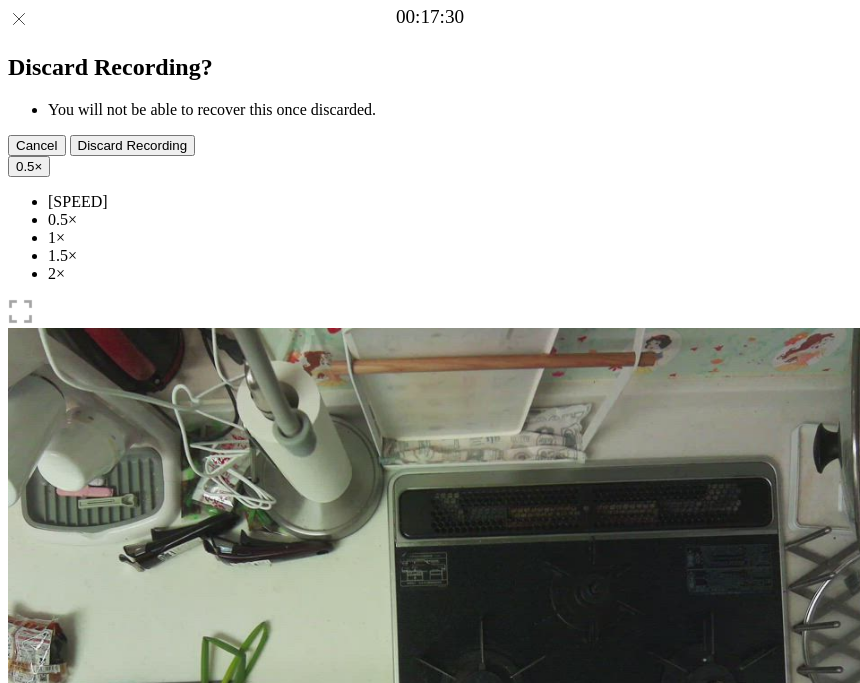 click at bounding box center [120, 1041] 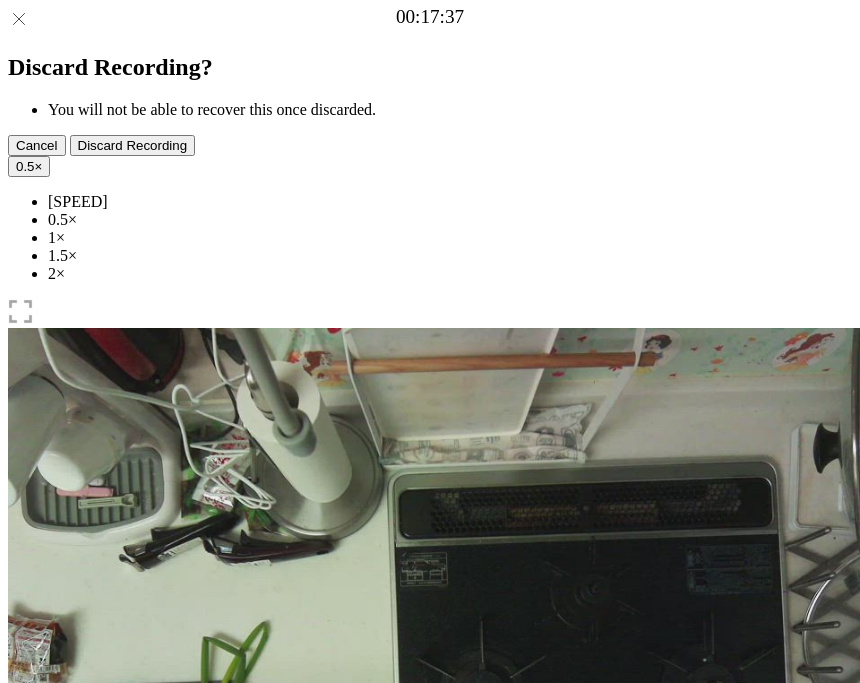 click at bounding box center [44, 1041] 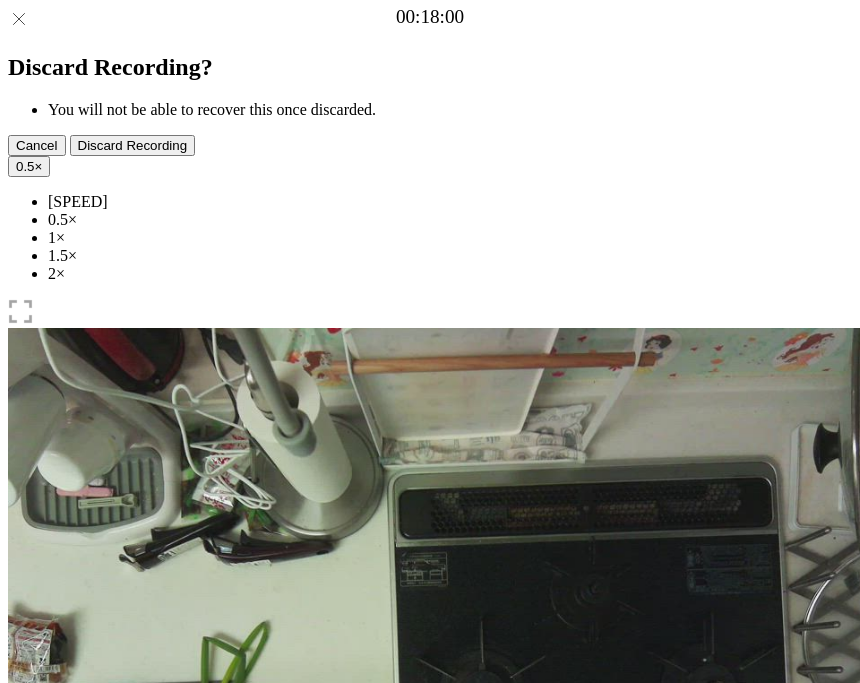 click at bounding box center (120, 1041) 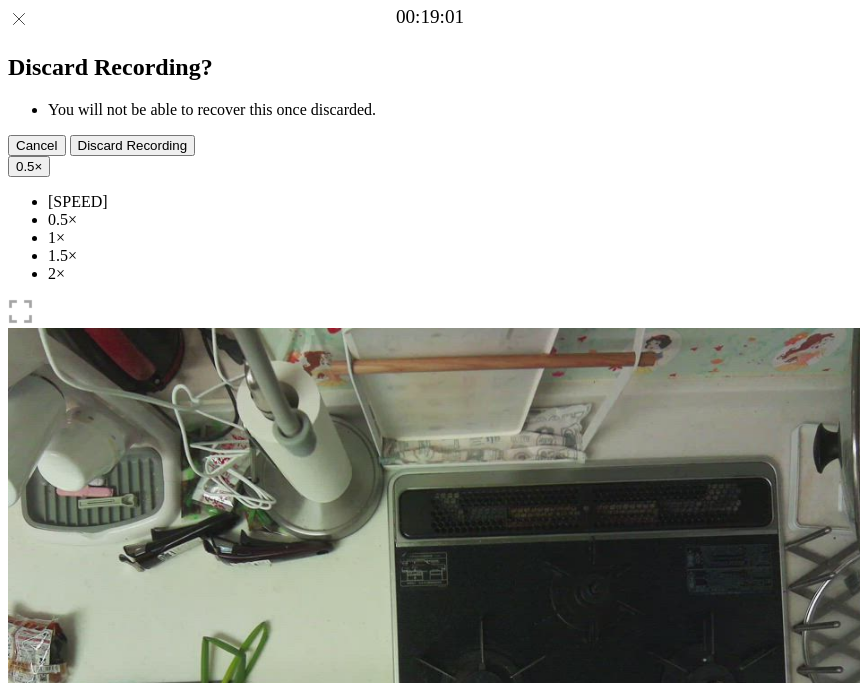 click at bounding box center (130, 1040) 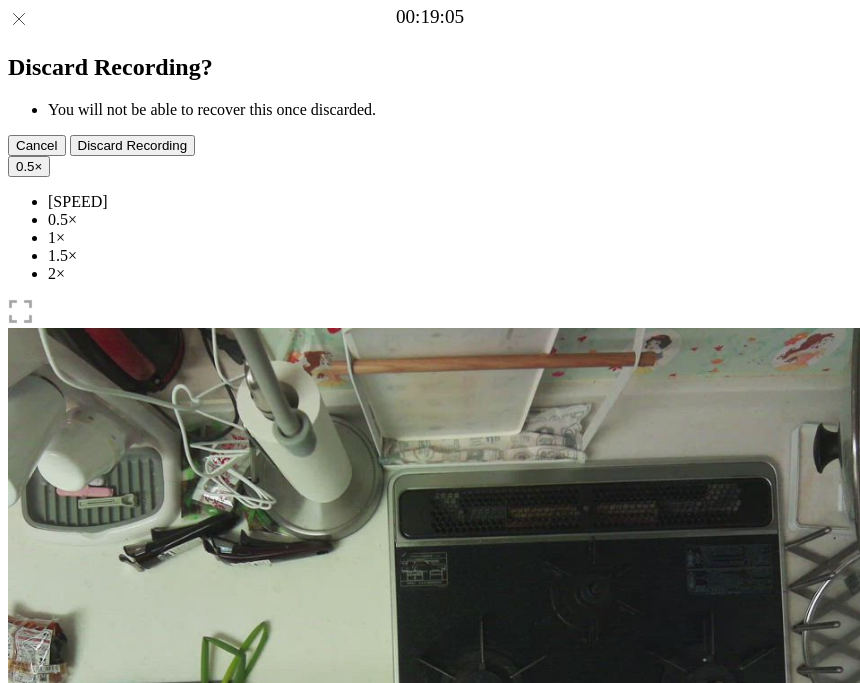 click at bounding box center [438, 570] 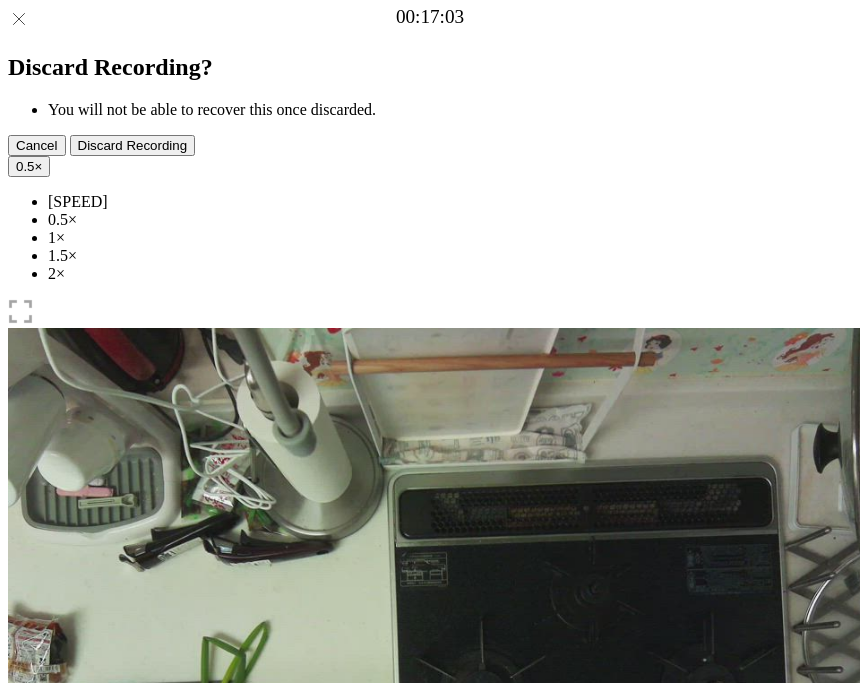 click at bounding box center [44, 1041] 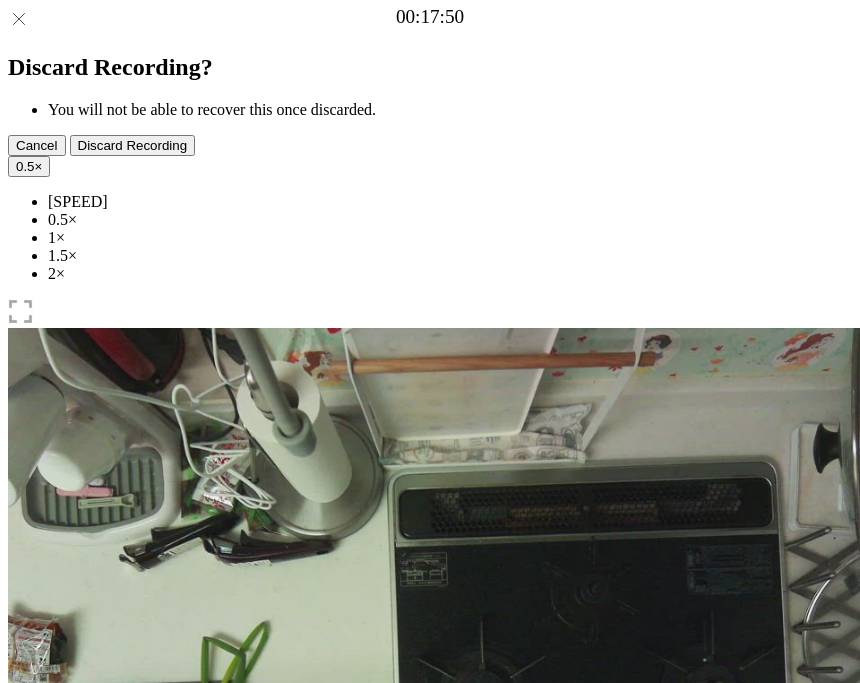 click at bounding box center [109, 1040] 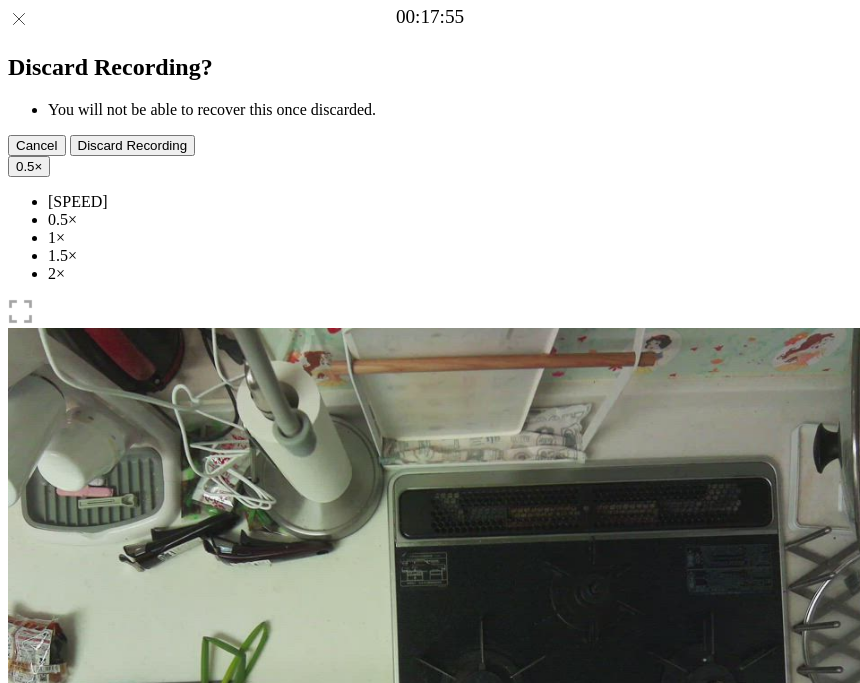 click on "0.5 ×" at bounding box center (29, 166) 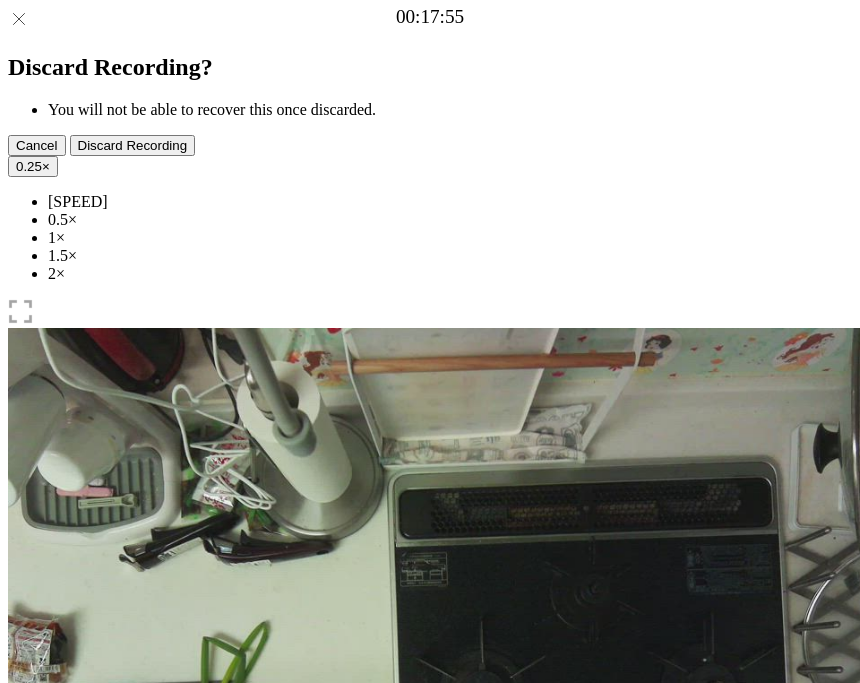 click at bounding box center (44, 1041) 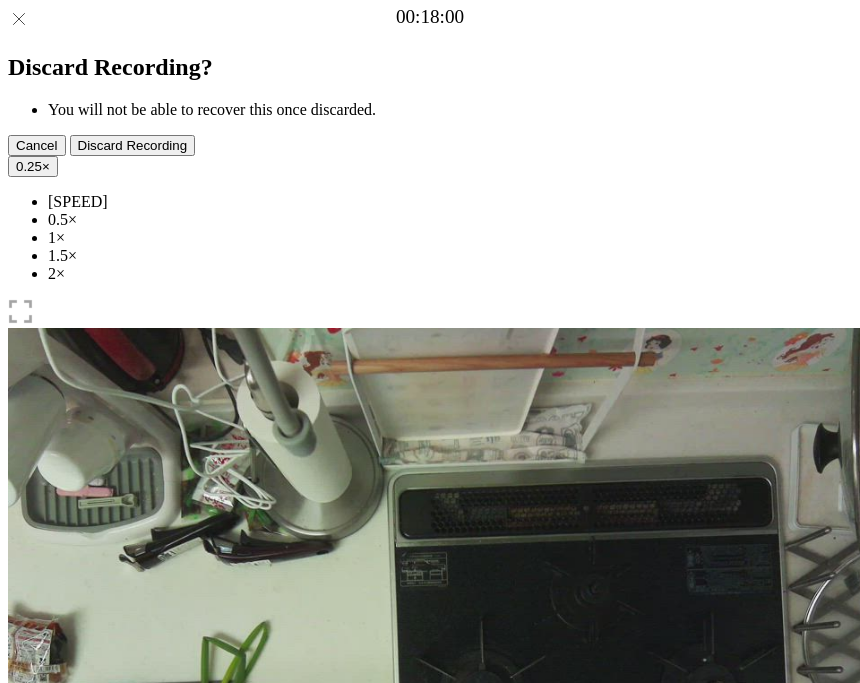 click at bounding box center (130, 1040) 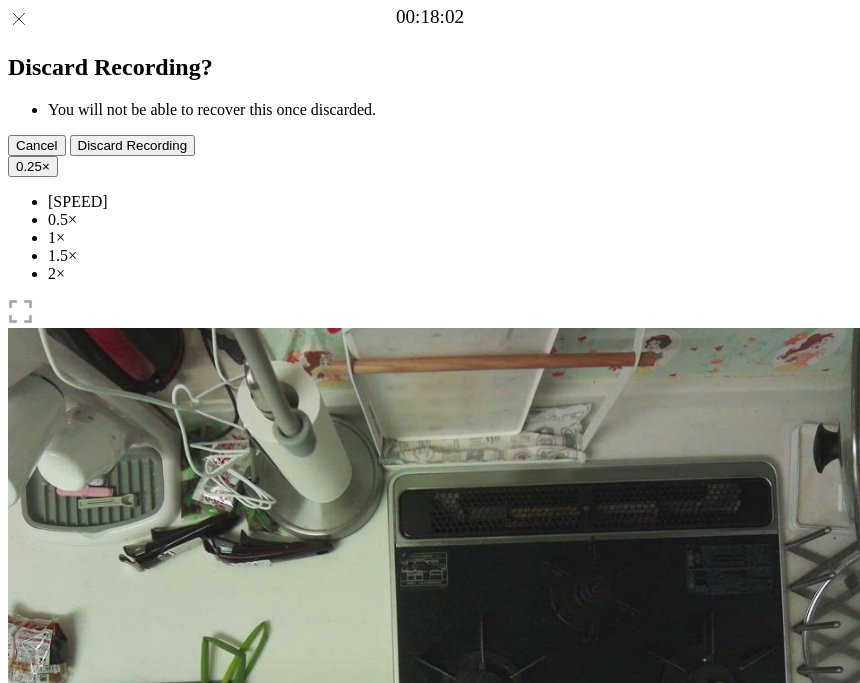 click at bounding box center (23, 955) 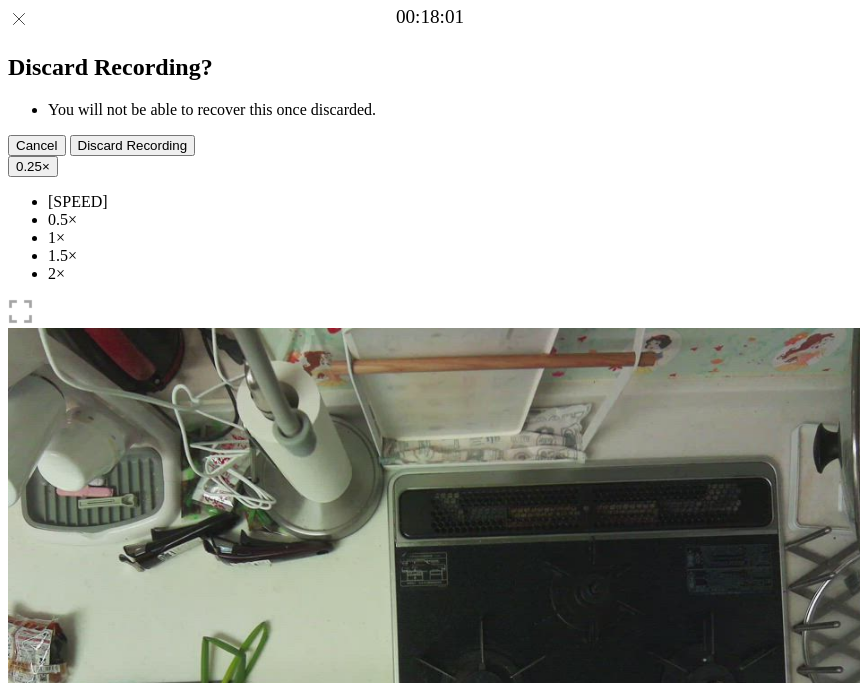 click at bounding box center [23, 955] 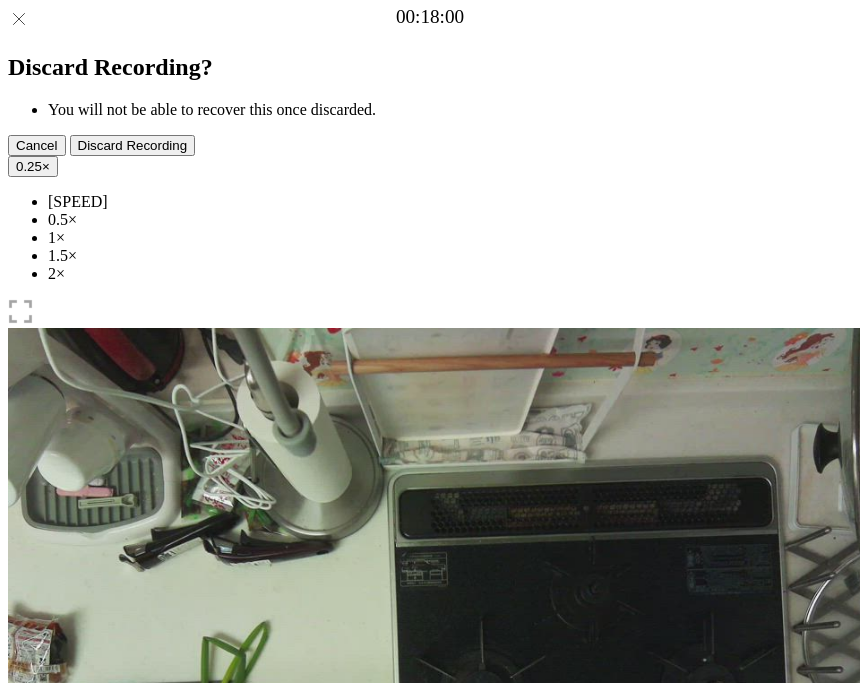 click at bounding box center (23, 955) 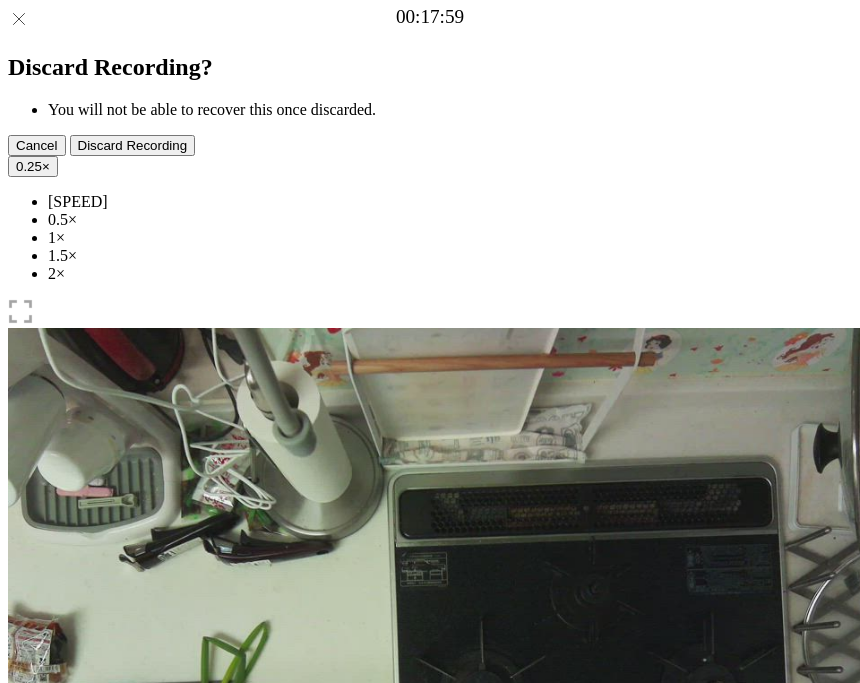 click at bounding box center (23, 955) 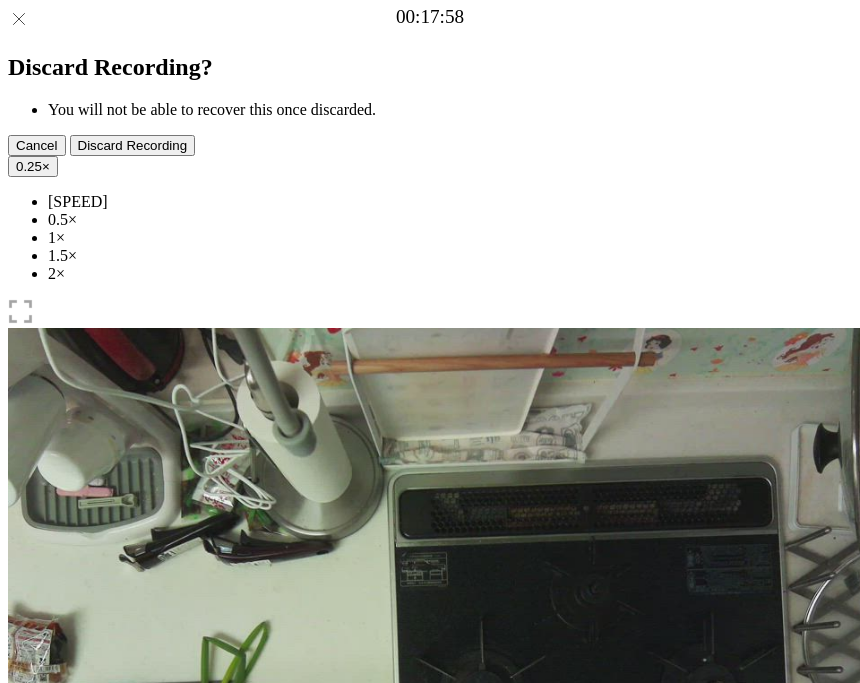 click at bounding box center (23, 955) 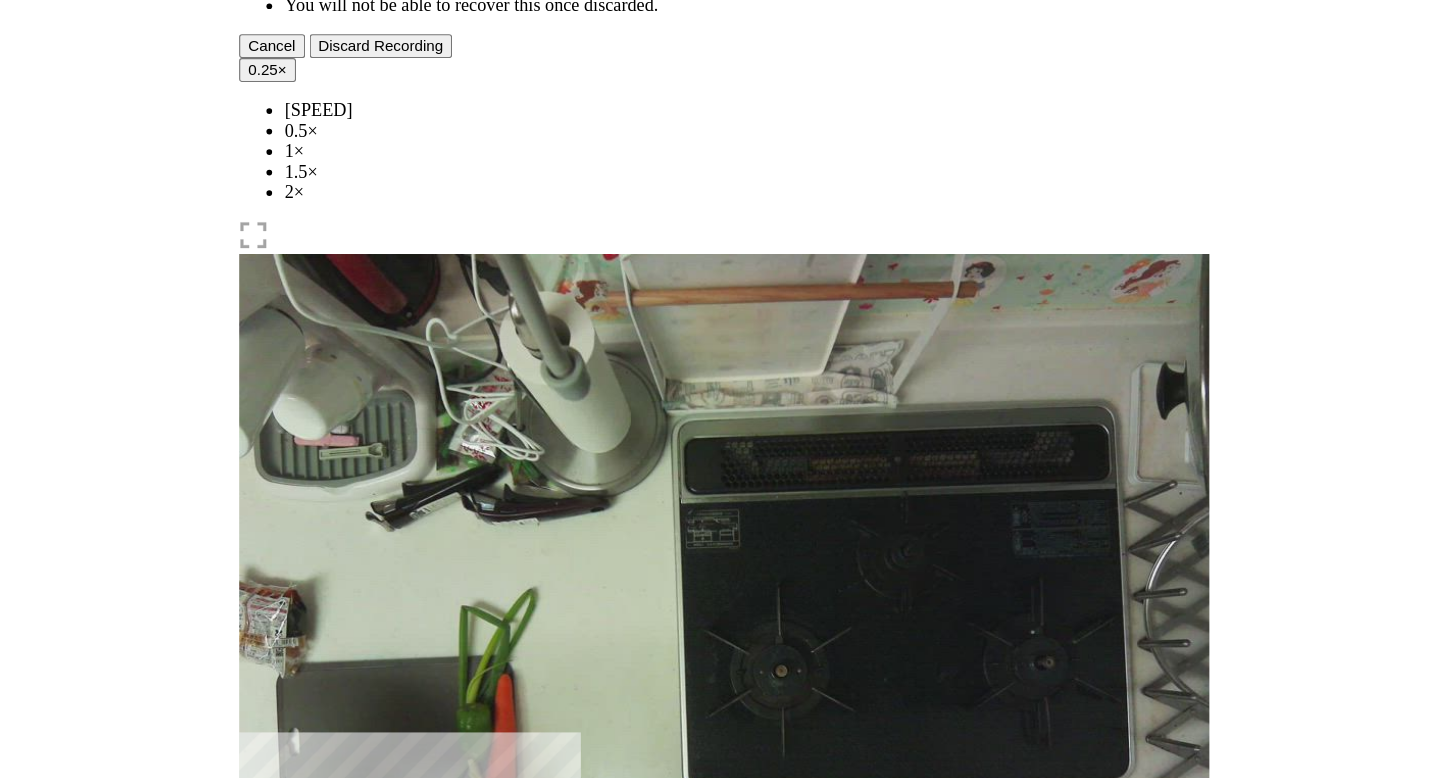scroll, scrollTop: 0, scrollLeft: 0, axis: both 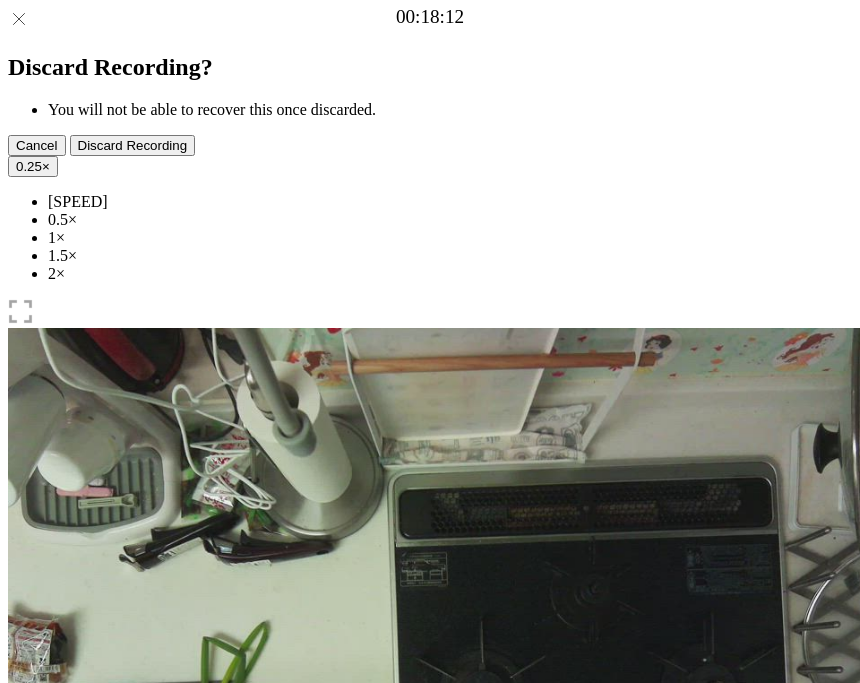 click on "Time elapsed: 00:37
Time remaining: 00:48" at bounding box center (430, 920) 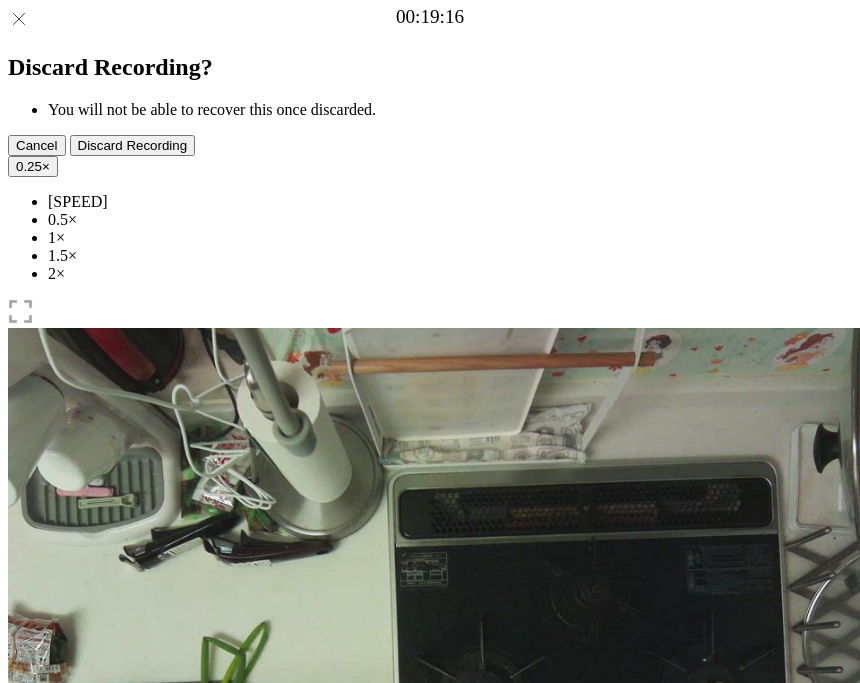 click on "Time elapsed: [TIME]
Time remaining: [TIME]" at bounding box center [430, 920] 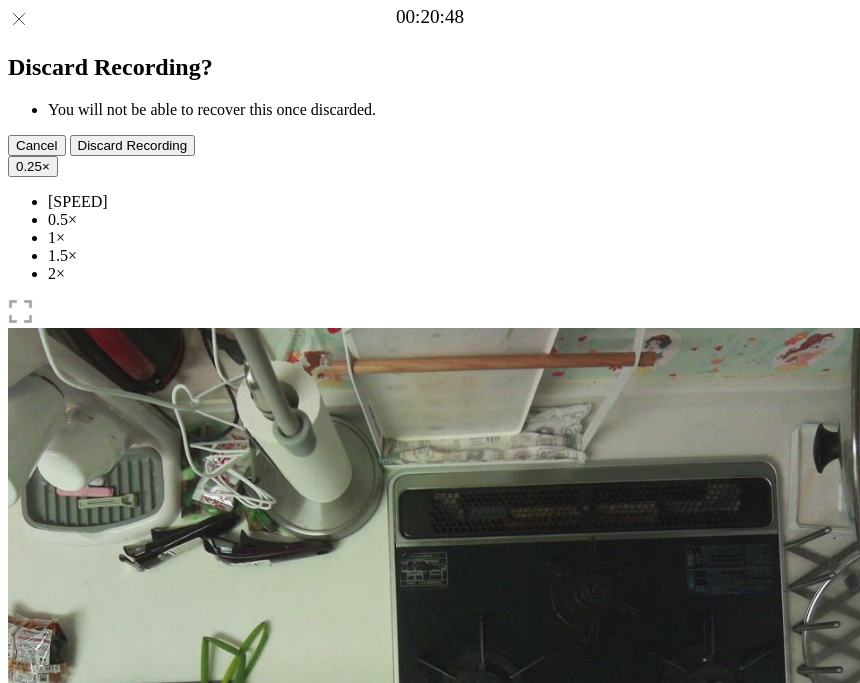 click on "Time elapsed: [TIME]
Time remaining: [TIME]" at bounding box center [430, 920] 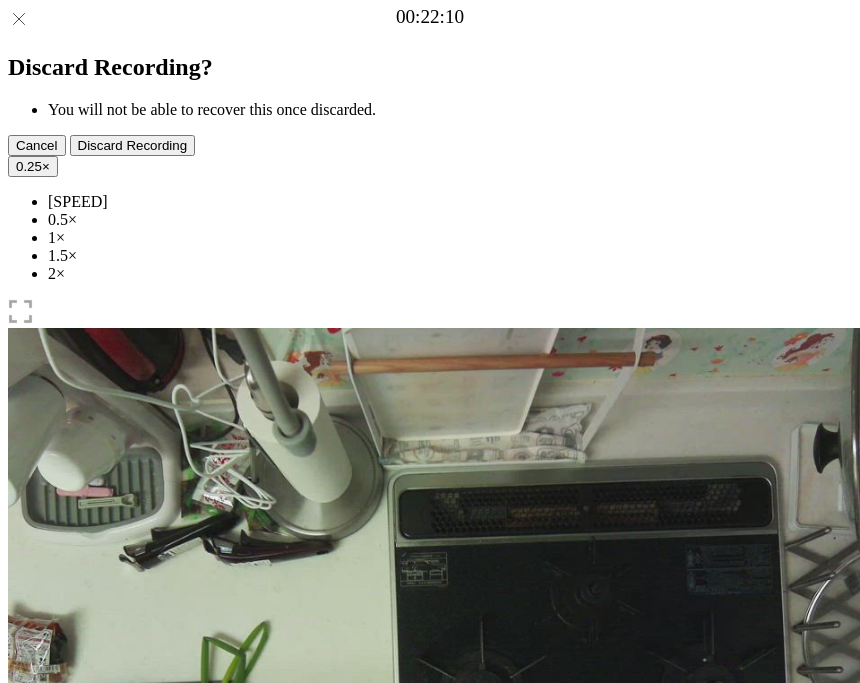 click on "Time elapsed: [TIME]
Time remaining: [TIME]" at bounding box center [430, 920] 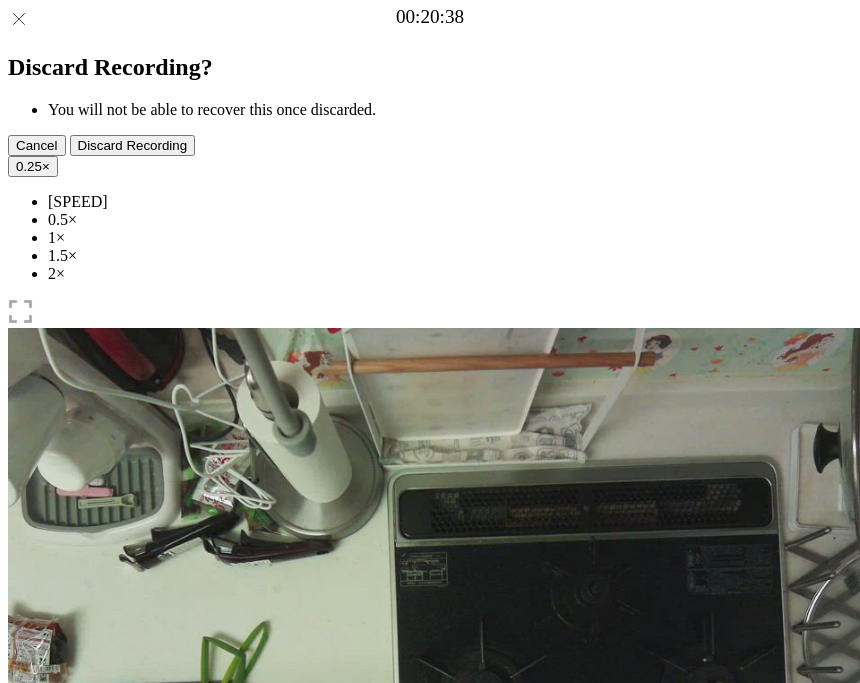 click on "Time elapsed: [TIME]
Time remaining: [TIME]" at bounding box center [430, 920] 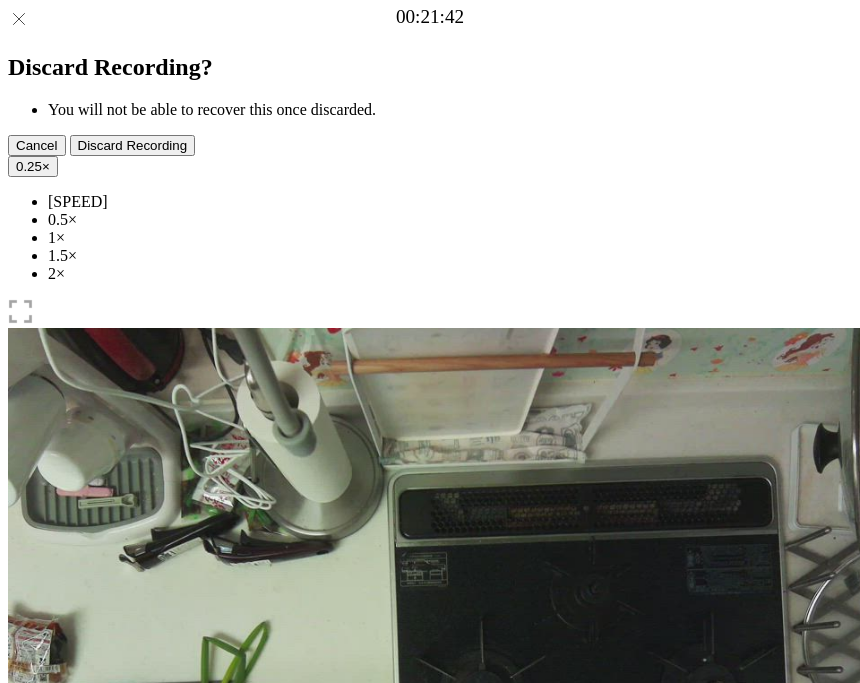 click at bounding box center (130, 1040) 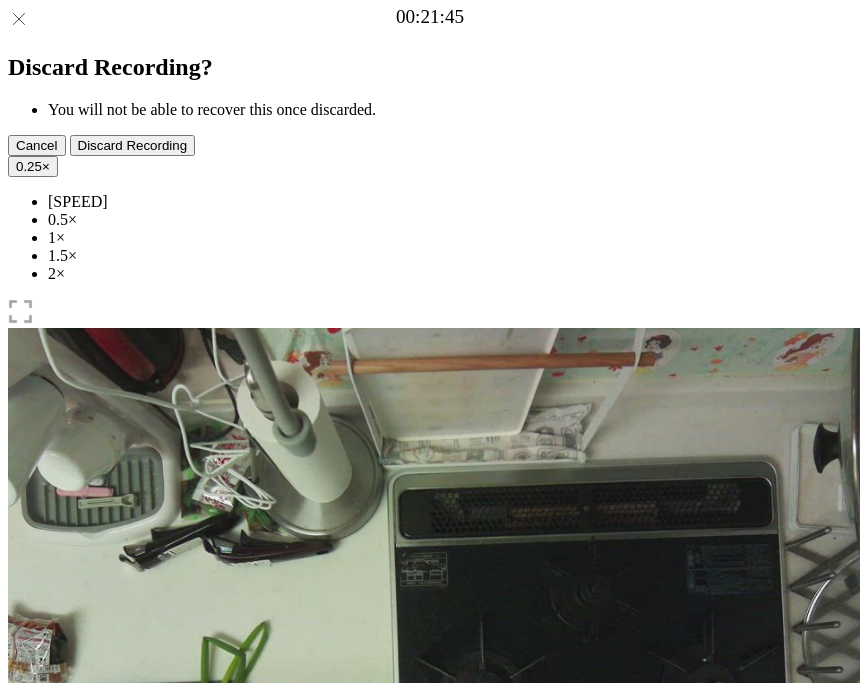 click at bounding box center [44, 1041] 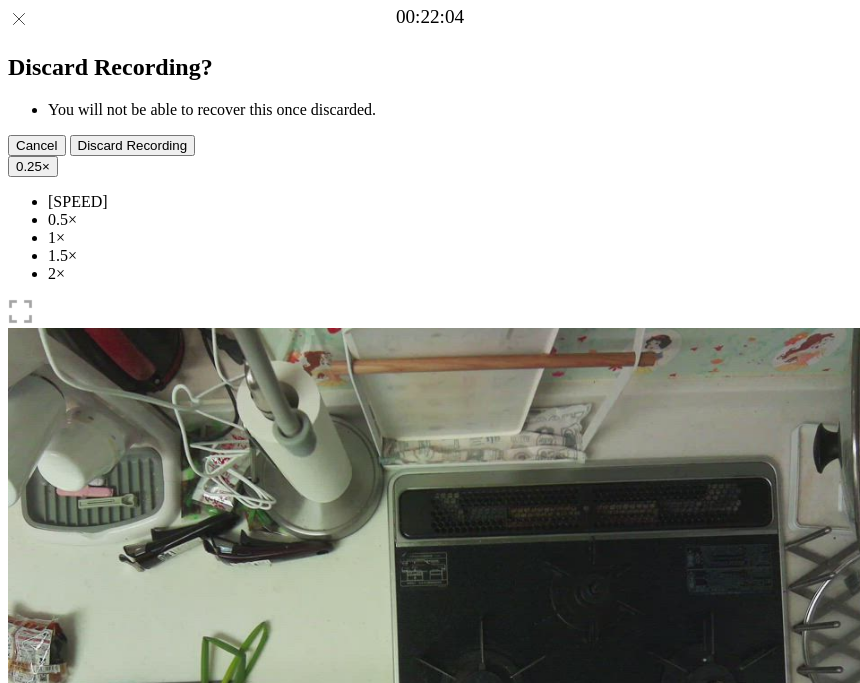click at bounding box center (130, 1040) 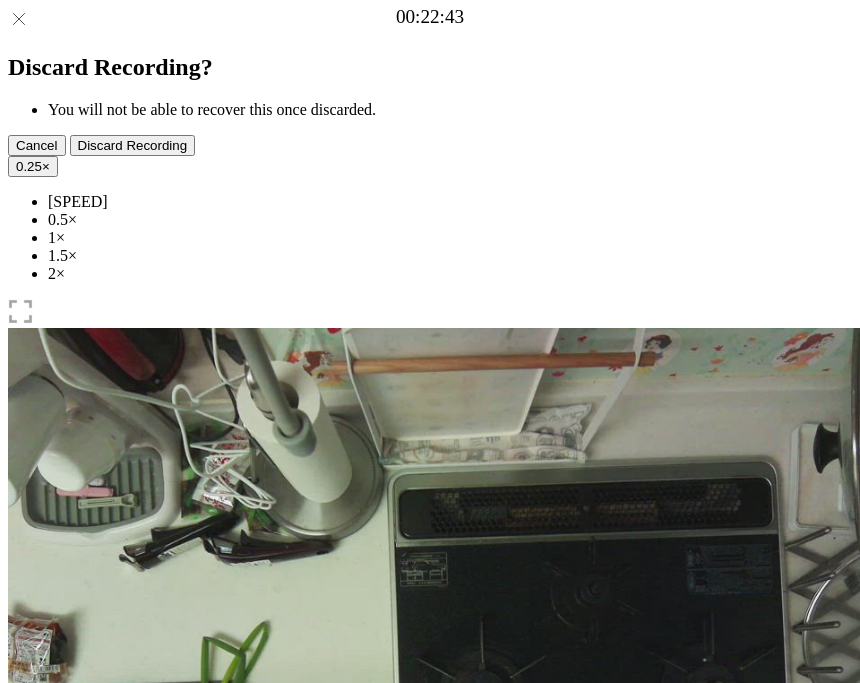 click on "Time elapsed:  [TIME]
Time remaining:  [TIME]" at bounding box center [430, 920] 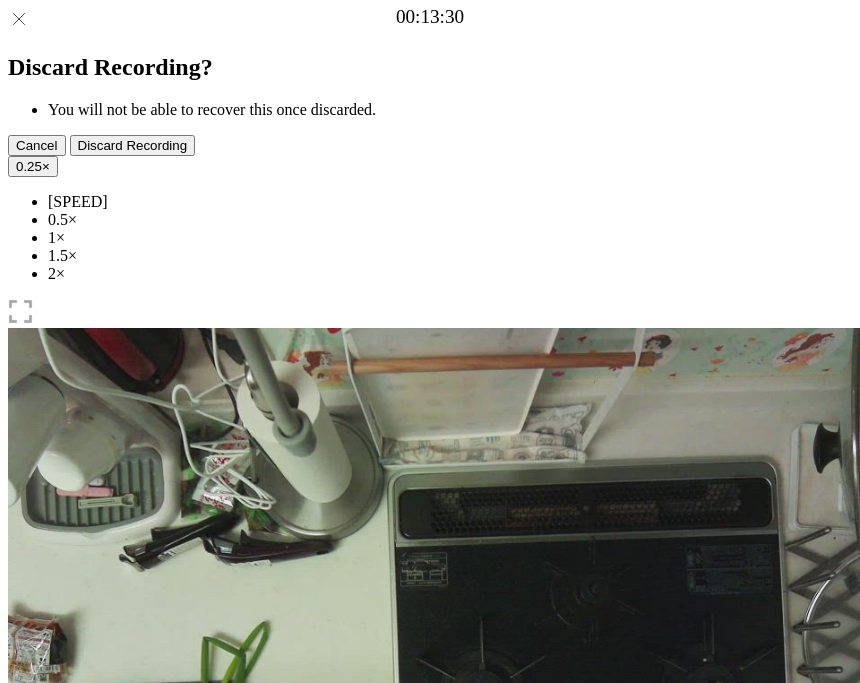 click on "Time elapsed: [TIME]
Time remaining: [TIME]" at bounding box center [430, 920] 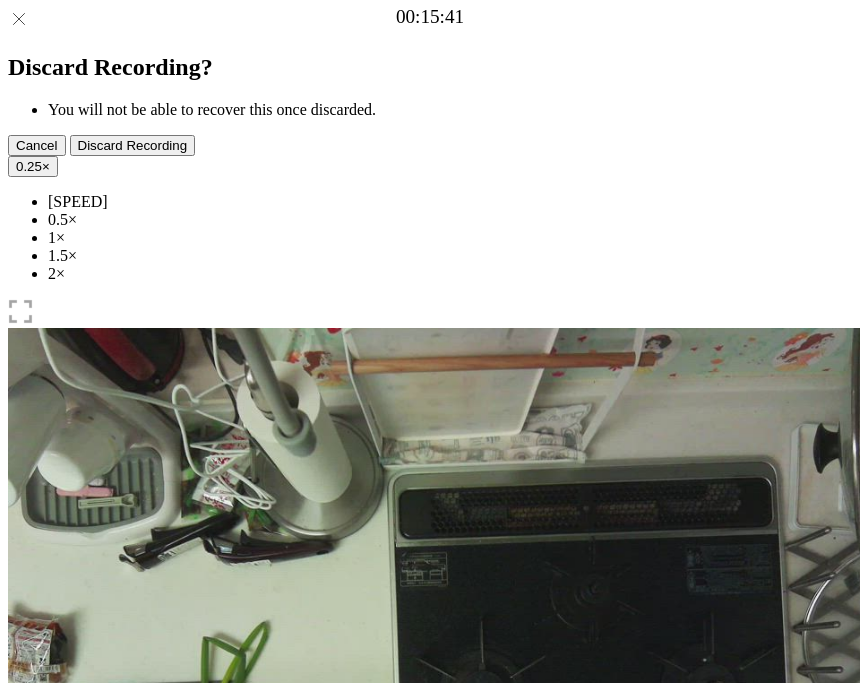 click on "Time elapsed: [TIME]
Time remaining: [TIME]" at bounding box center (430, 920) 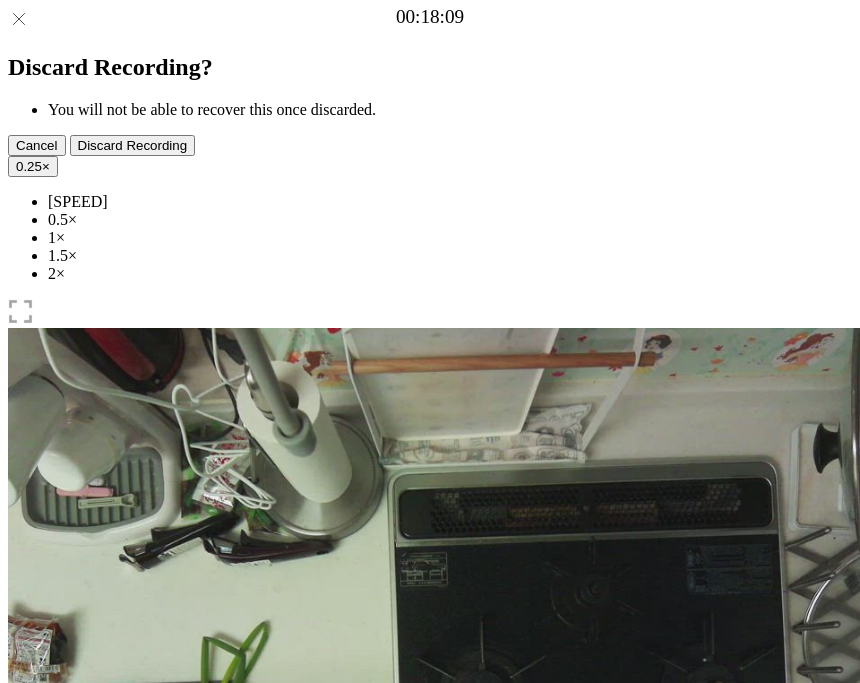 click on "Time elapsed: 00:37
Time remaining: 00:48" at bounding box center (430, 920) 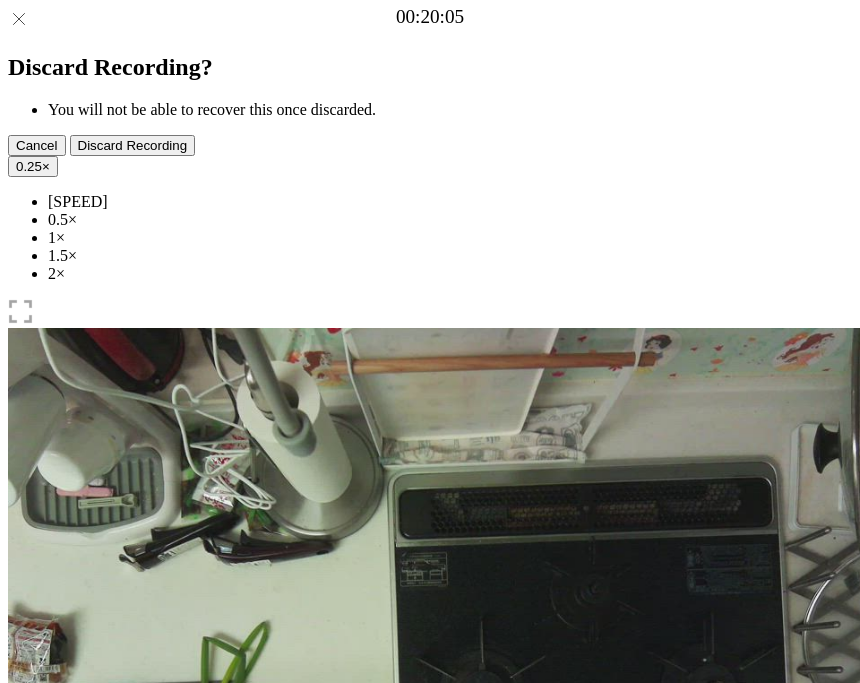 click on "Time elapsed: [TIME]
Time remaining: [TIME]" at bounding box center [430, 920] 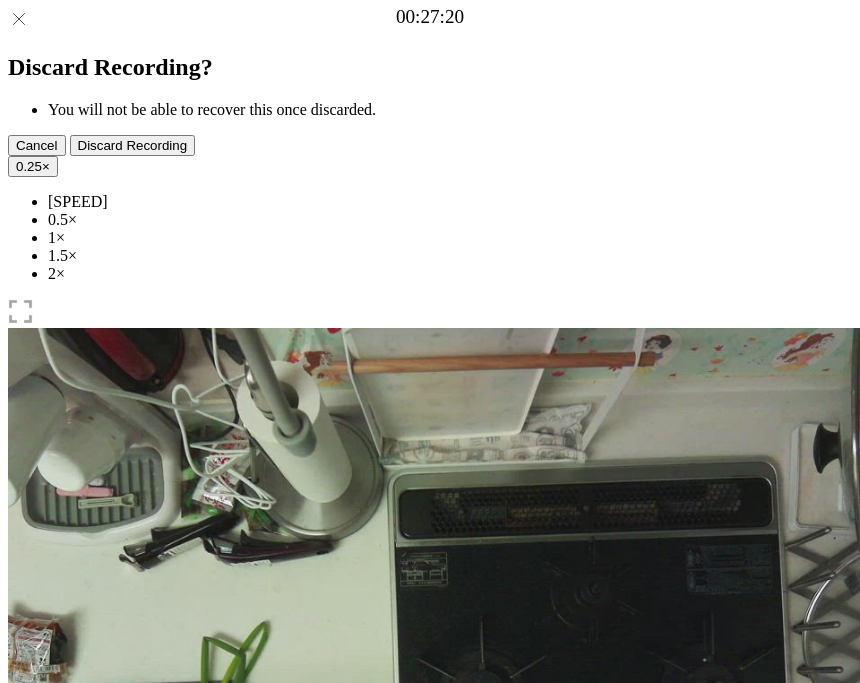 click at bounding box center (130, 1040) 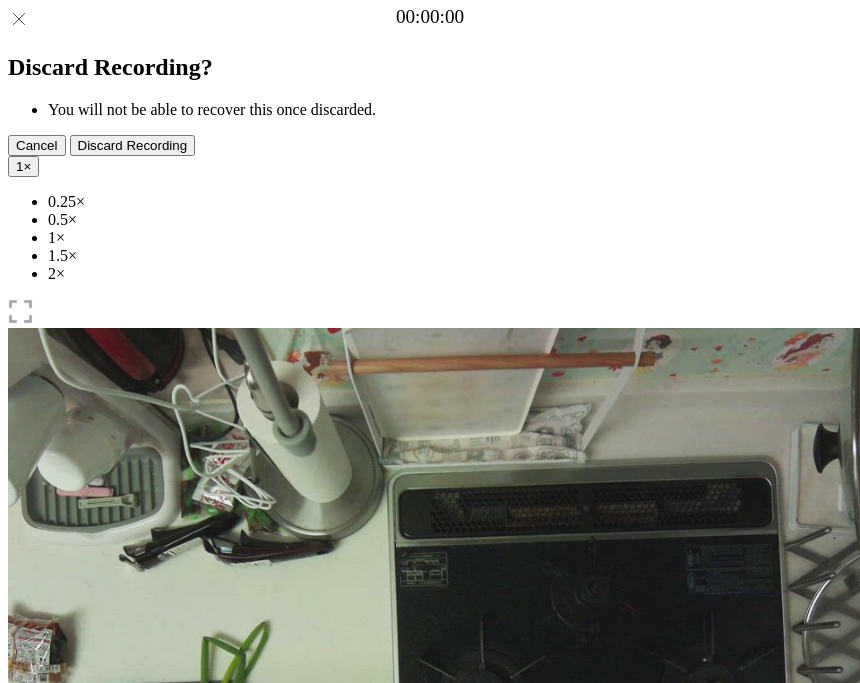 scroll, scrollTop: 0, scrollLeft: 0, axis: both 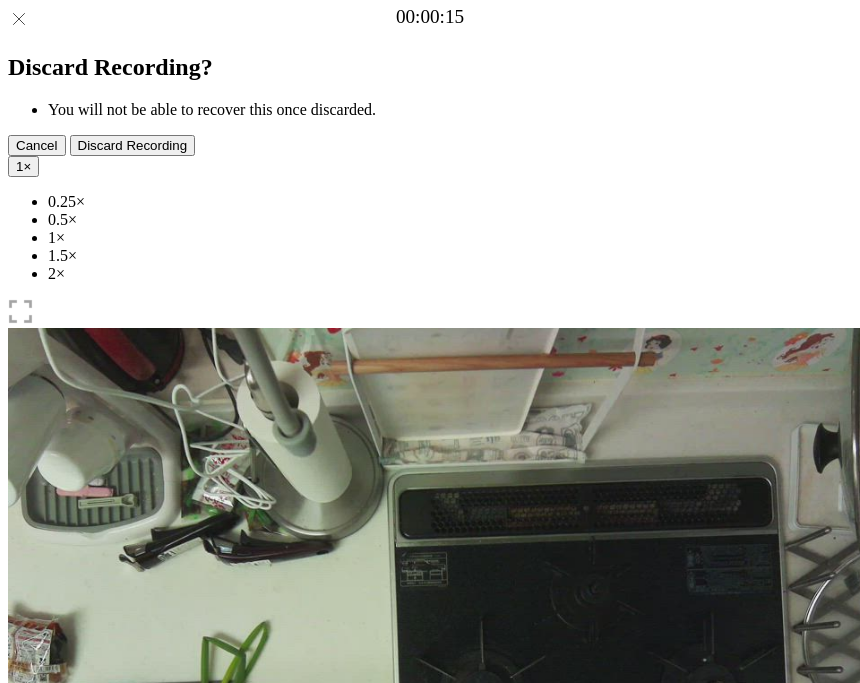click on "Time elapsed:  00:00
Time remaining:  01:26" at bounding box center (430, 1028) 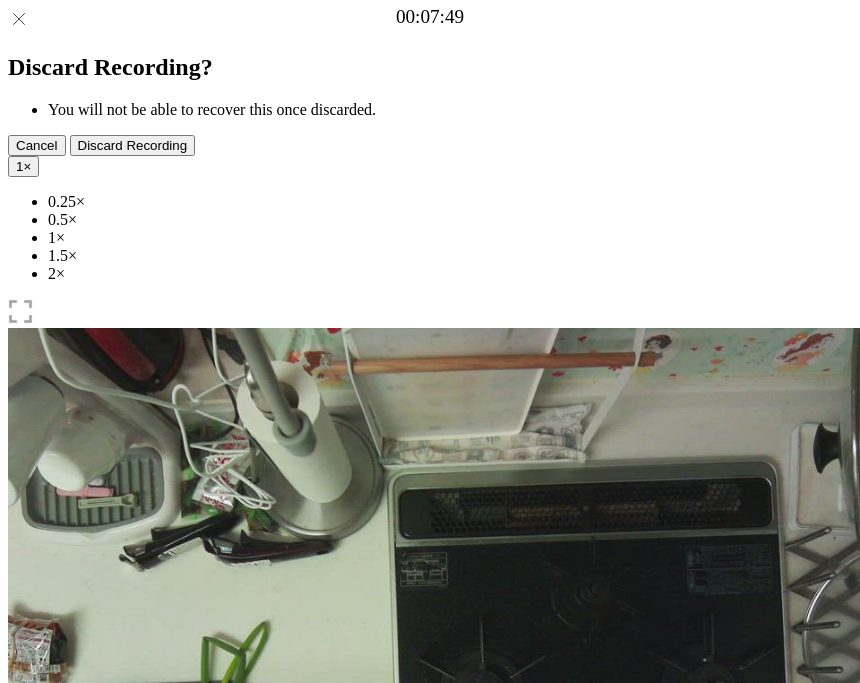 click on "Time elapsed:  00:16
Time remaining:  01:09" at bounding box center [430, 1028] 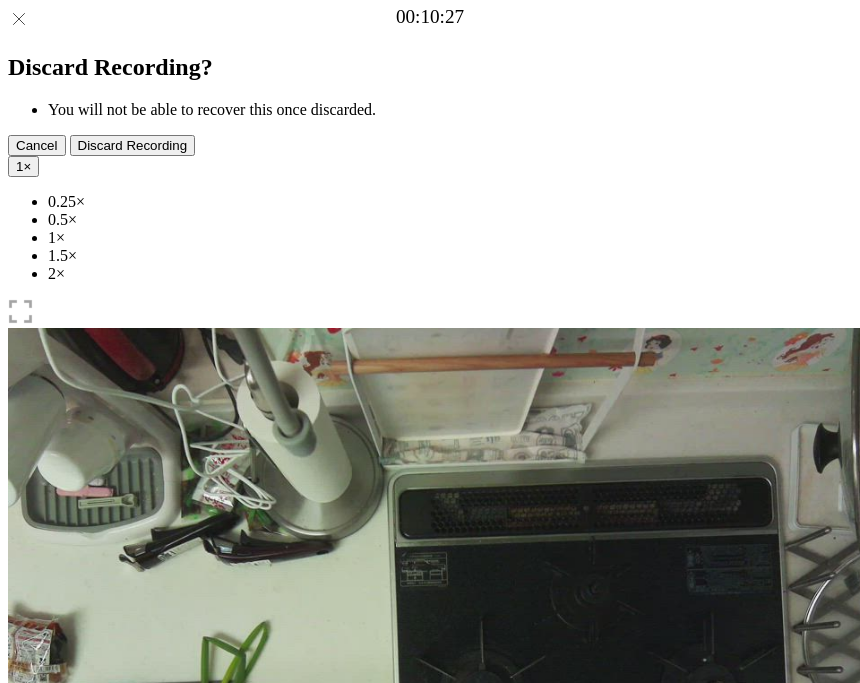 click on "Time elapsed:  00:21
Time remaining:  01:04" at bounding box center (430, 1028) 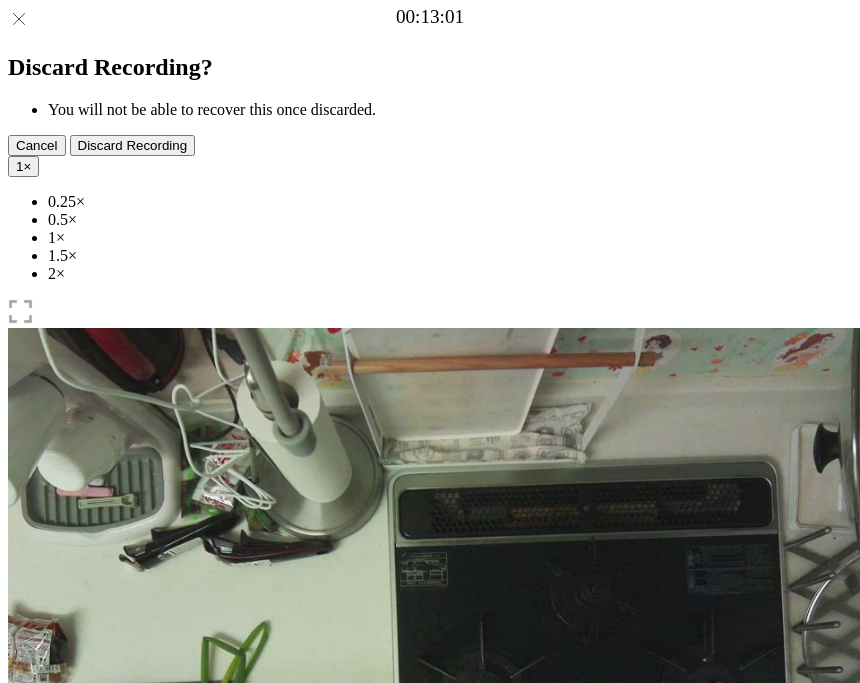 click on "Time elapsed:  00:26
Time remaining:  00:59" at bounding box center [430, 920] 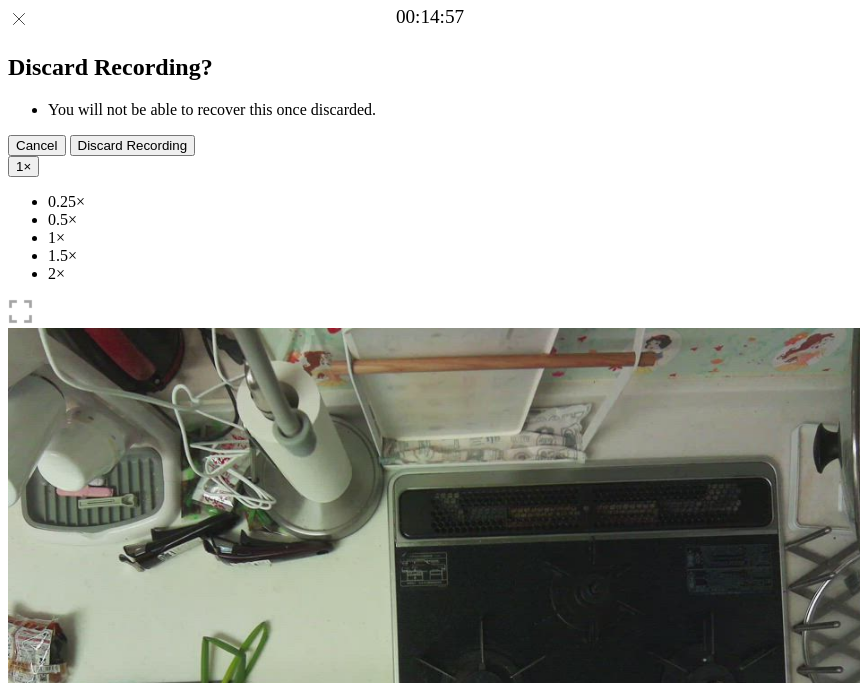 click on "Time elapsed:  00:30
Time remaining:  00:55" at bounding box center [430, 920] 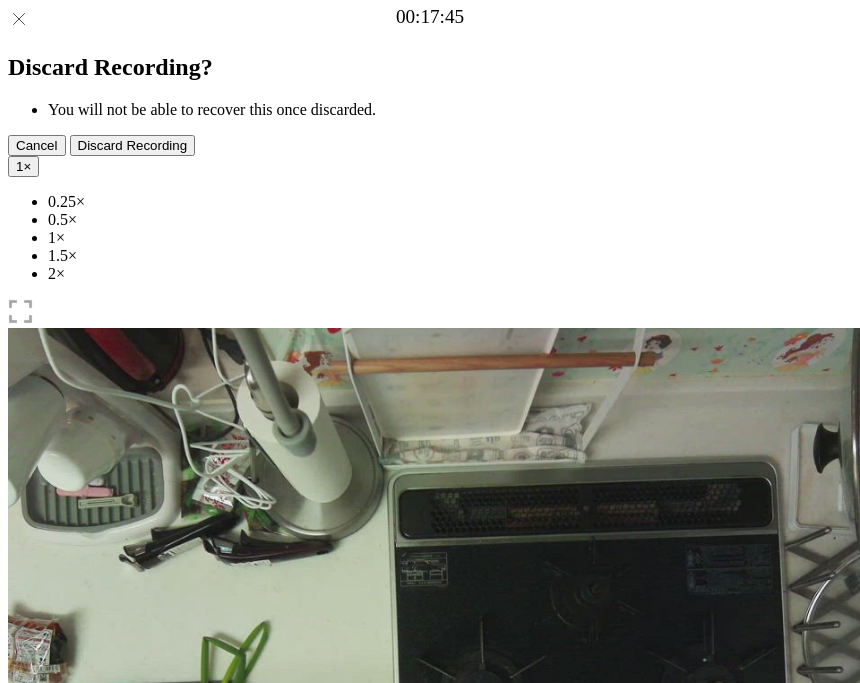 click at bounding box center (120, 1041) 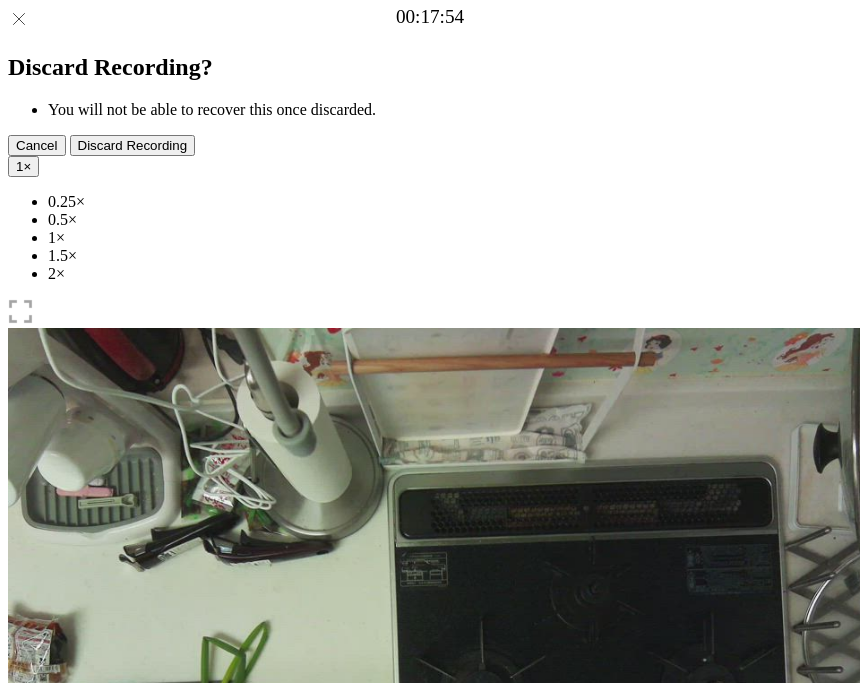 click on "1 ×" at bounding box center (23, 166) 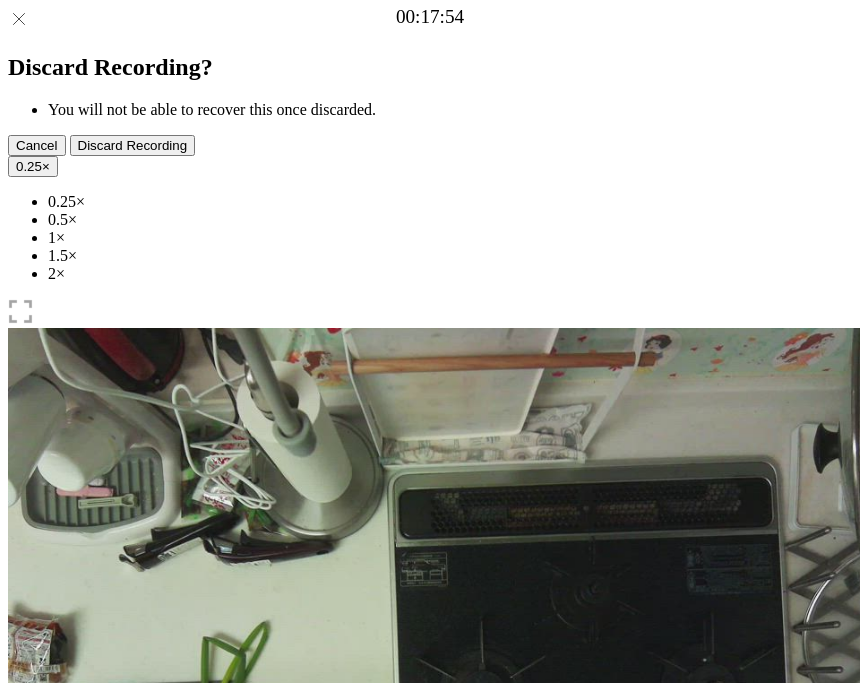 click at bounding box center [44, 1041] 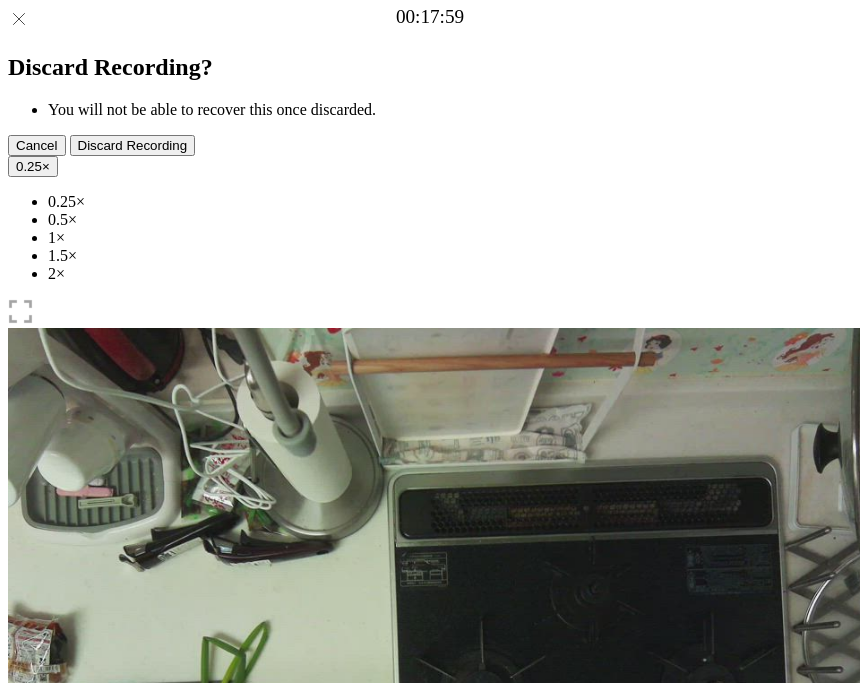click at bounding box center [130, 1040] 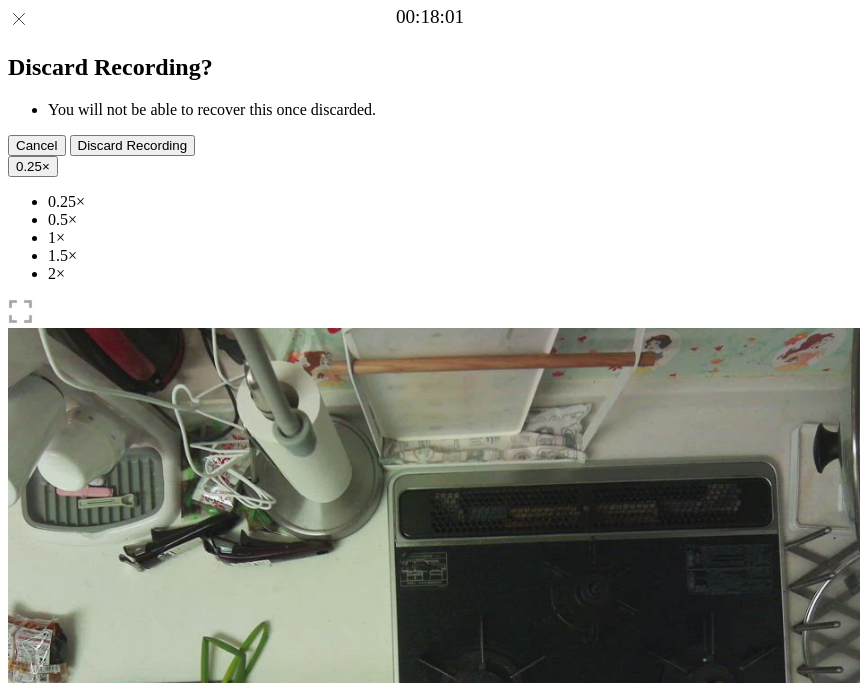 click at bounding box center [44, 1041] 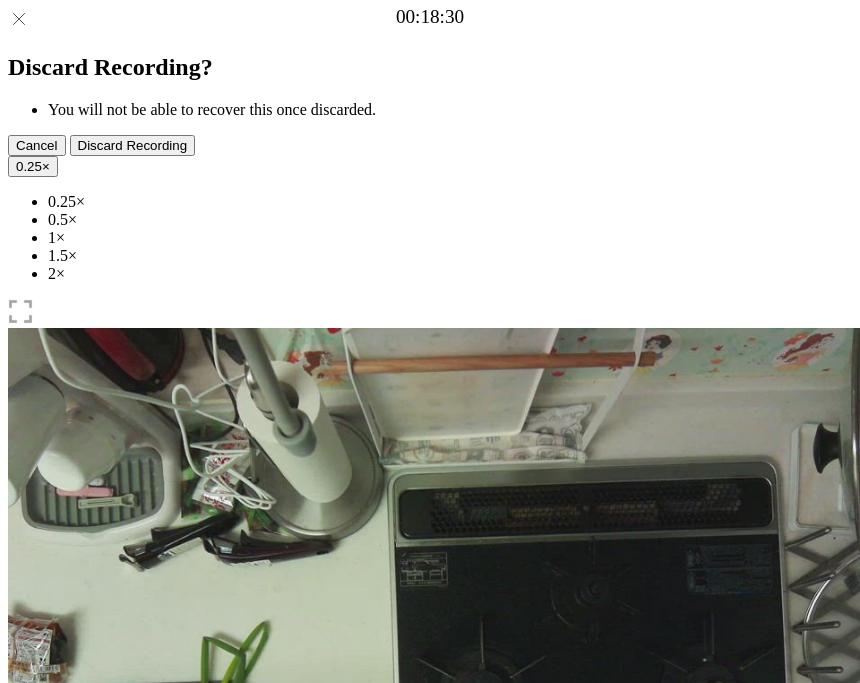 click at bounding box center (120, 1041) 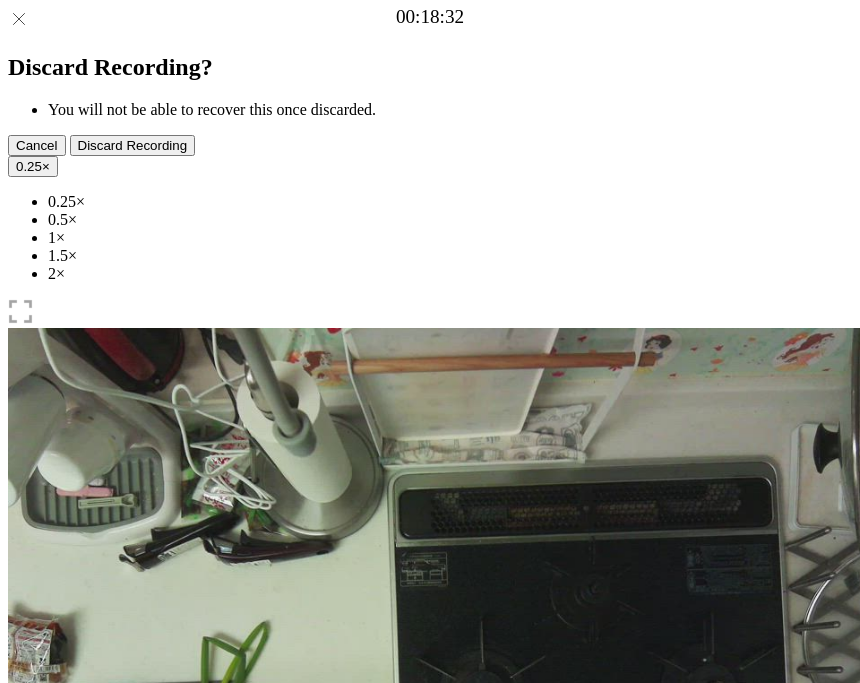 click at bounding box center [44, 1041] 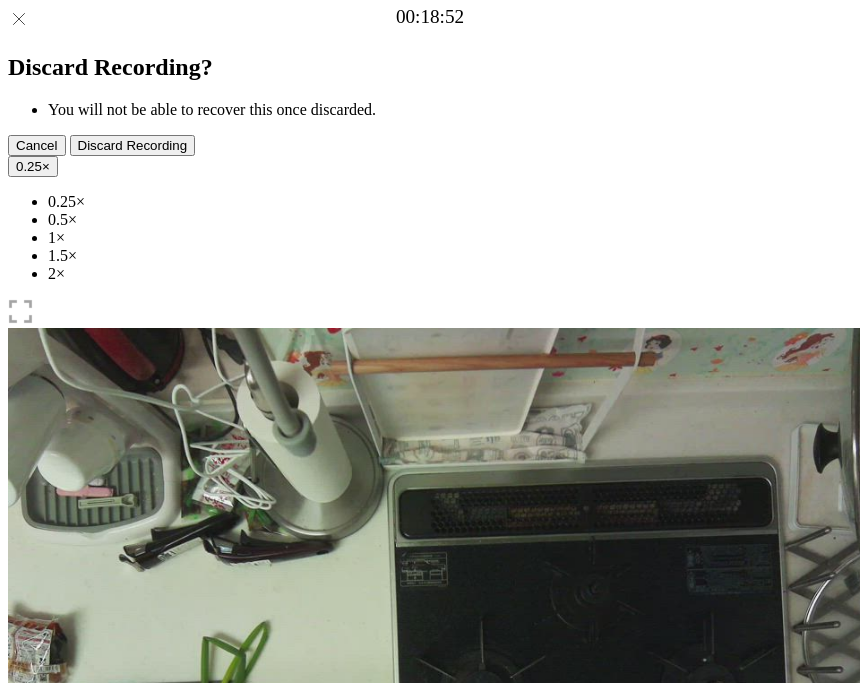 click at bounding box center (120, 1041) 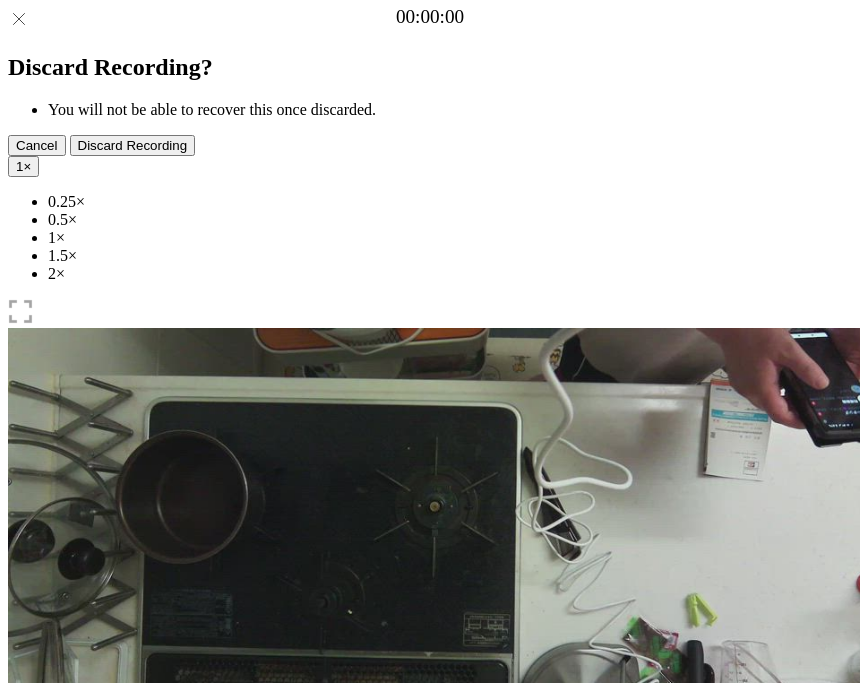 scroll, scrollTop: 0, scrollLeft: 0, axis: both 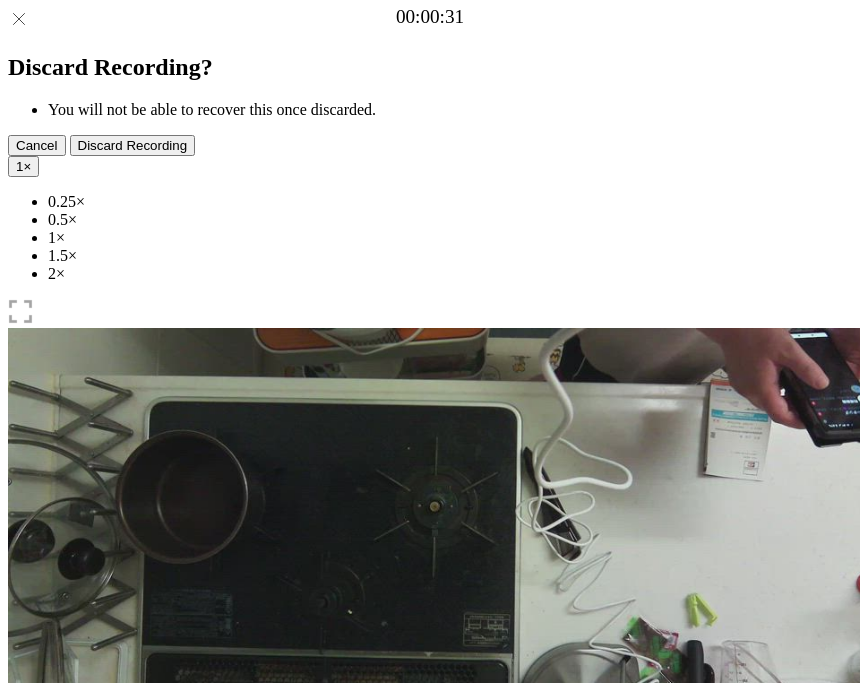 click on "Time elapsed:  00:01
Time remaining:  01:14" at bounding box center (430, 920) 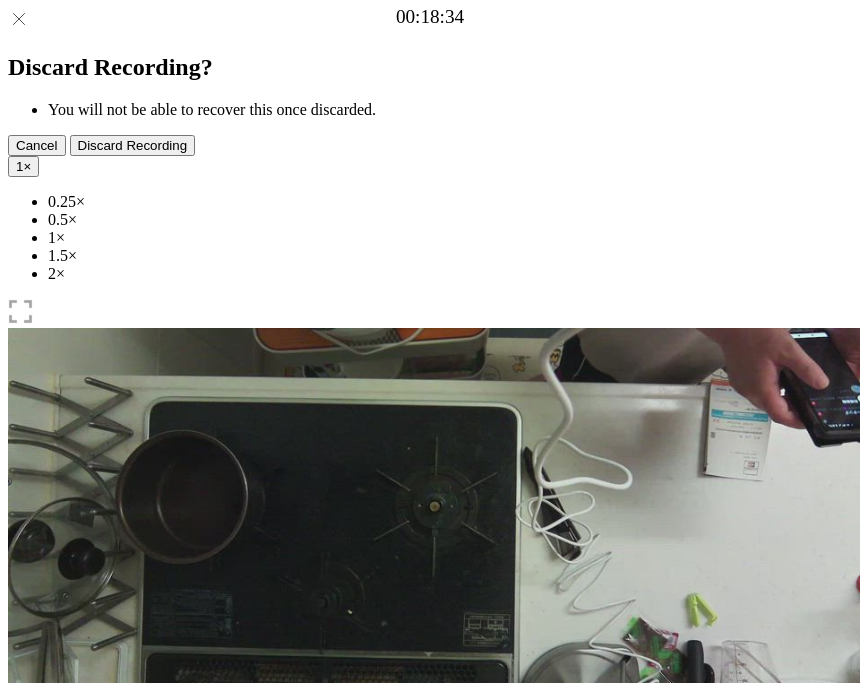 click on "Time elapsed:  00:37
Time remaining:  00:38" at bounding box center [430, 920] 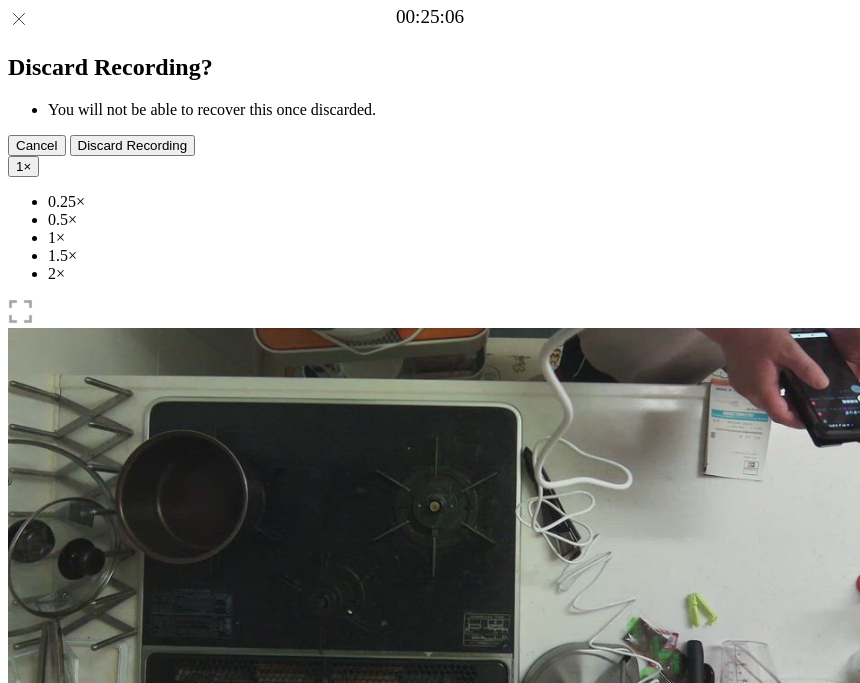 click at bounding box center [120, 1041] 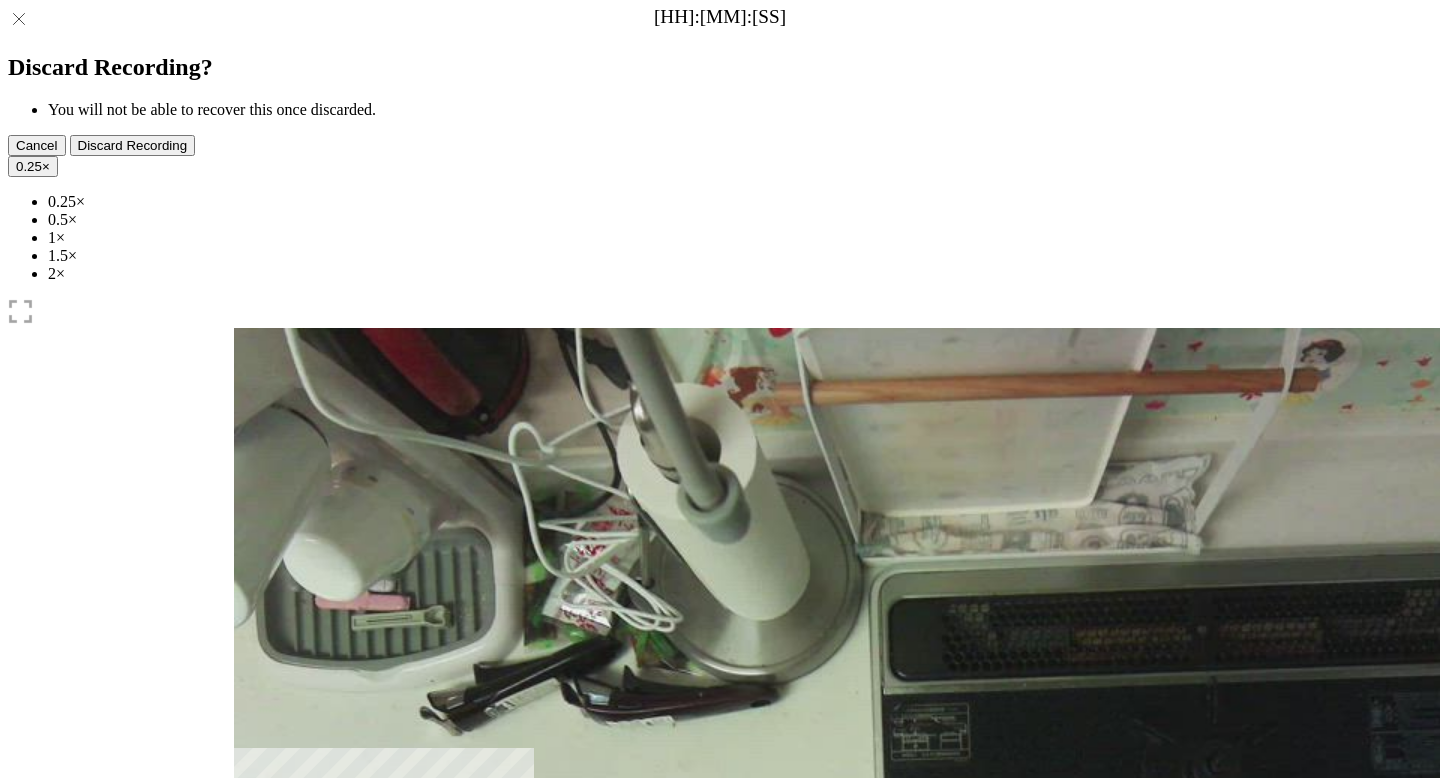 scroll, scrollTop: 0, scrollLeft: 0, axis: both 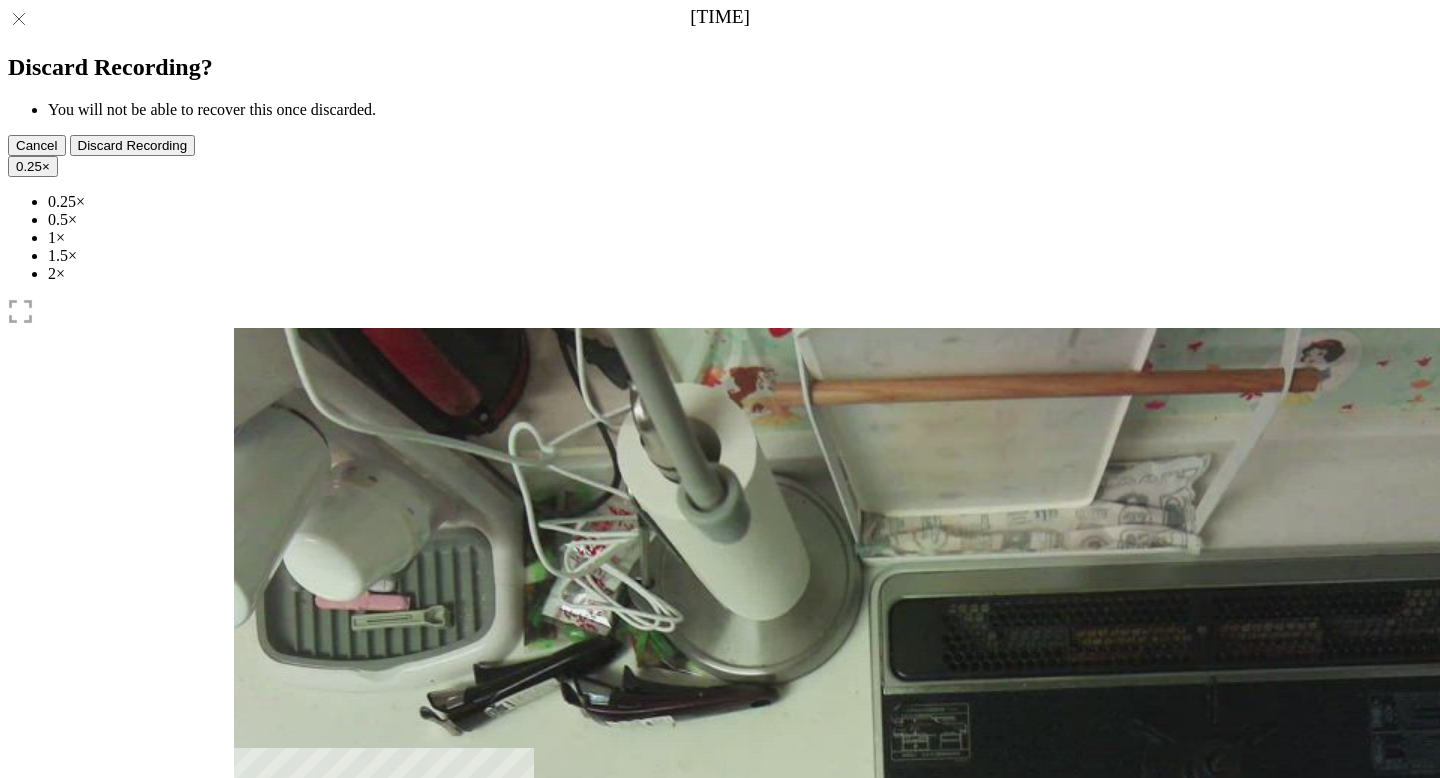 click at bounding box center (346, 1041) 